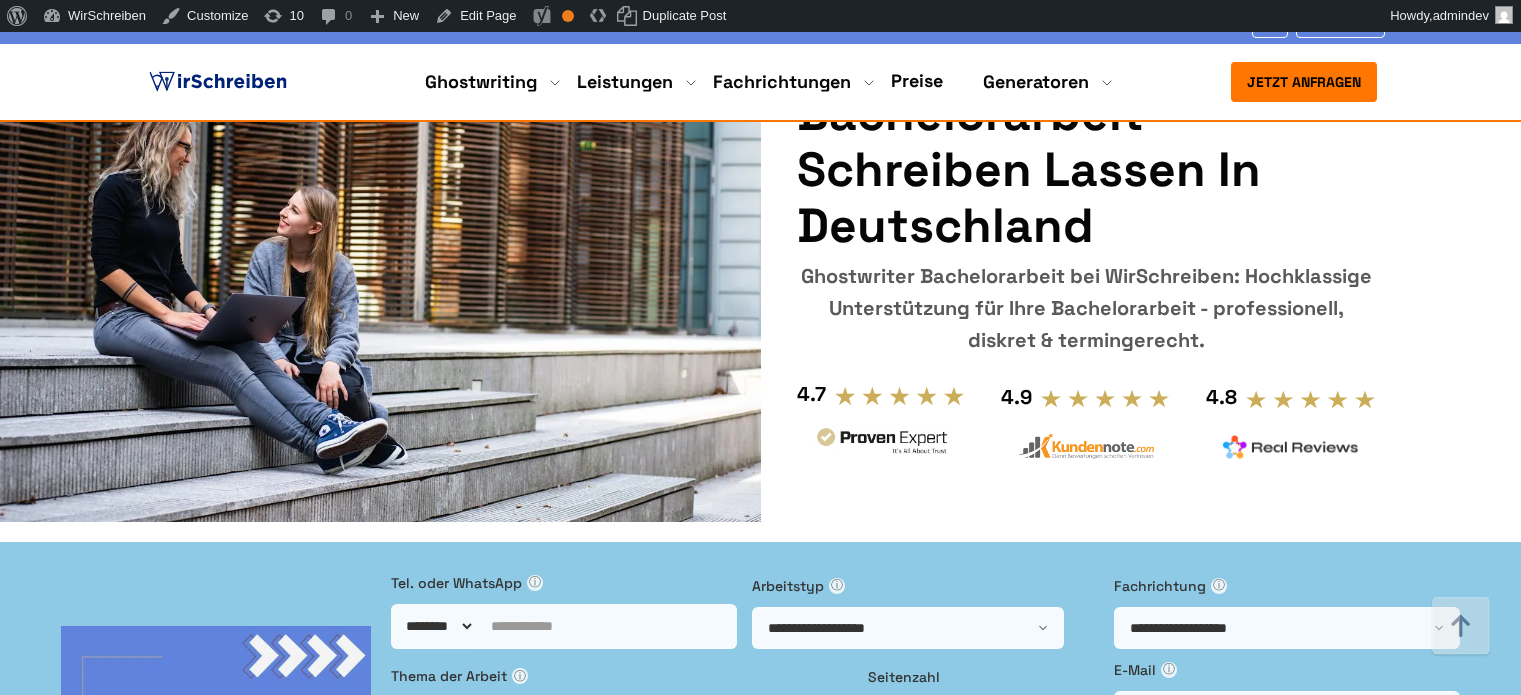 scroll, scrollTop: 900, scrollLeft: 0, axis: vertical 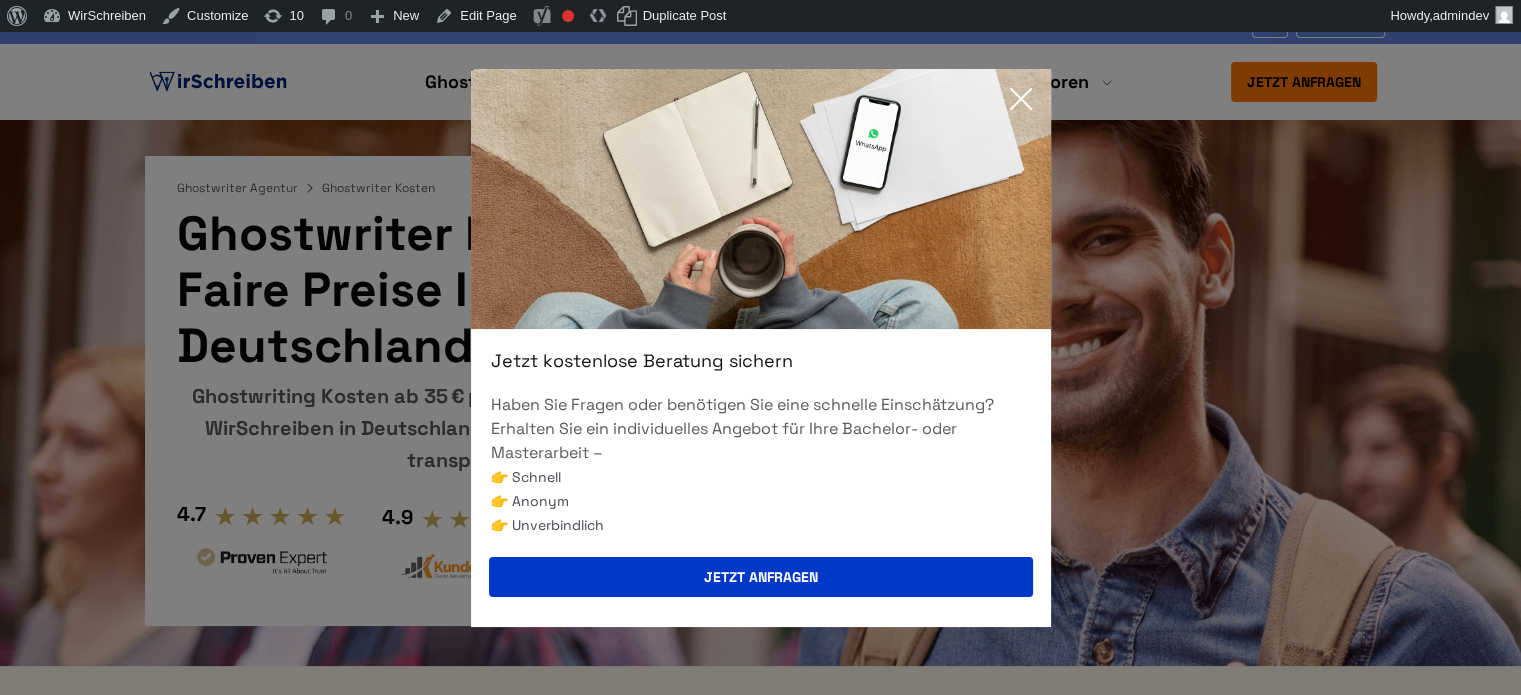 click on "Jetzt kostenlose Beratung sichern
Haben Sie Fragen oder benötigen Sie eine schnelle Einschätzung?
Erhalten Sie ein individuelles Angebot für Ihre Bachelor- oder Masterarbeit –
👉 Schnell
👉 Anonym
👉 Unverbindlich
Jetzt anfragen" at bounding box center [760, 347] 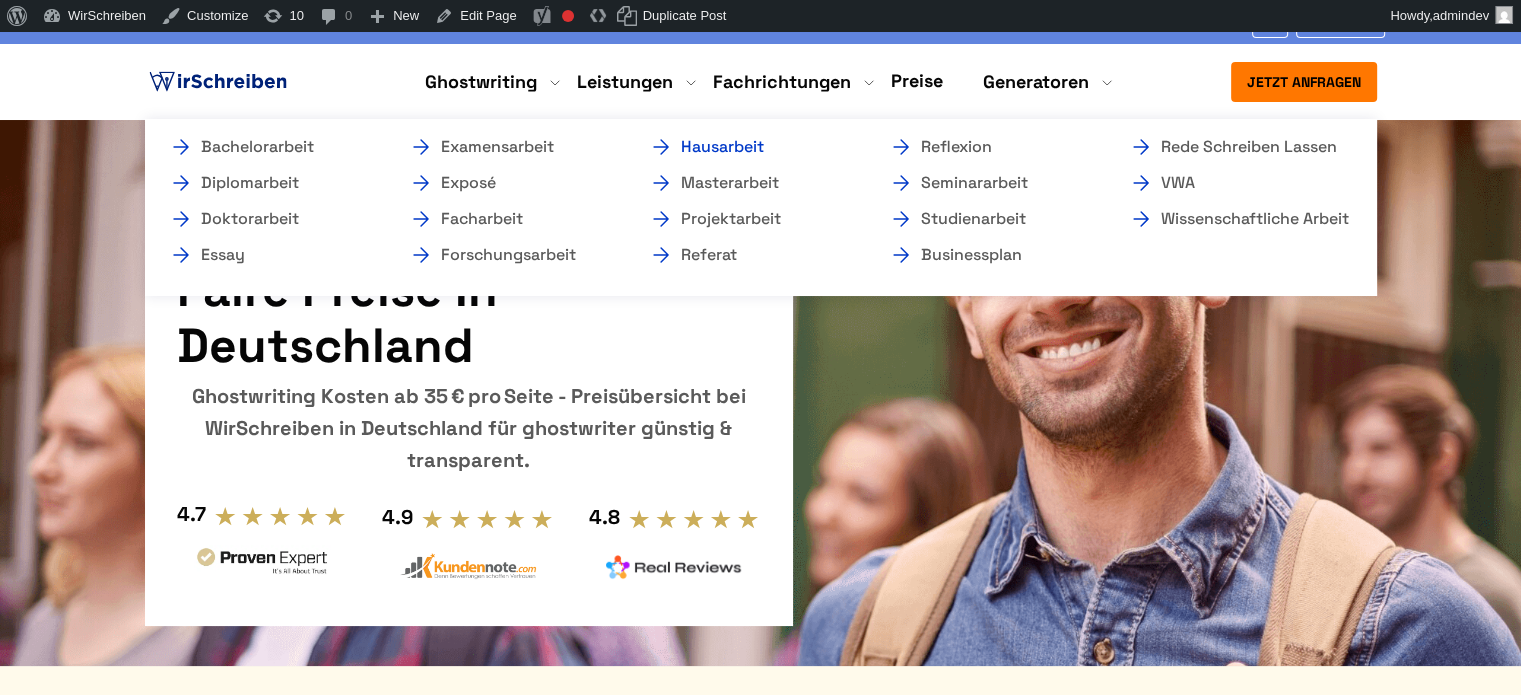 click on "Hausarbeit" at bounding box center (749, 147) 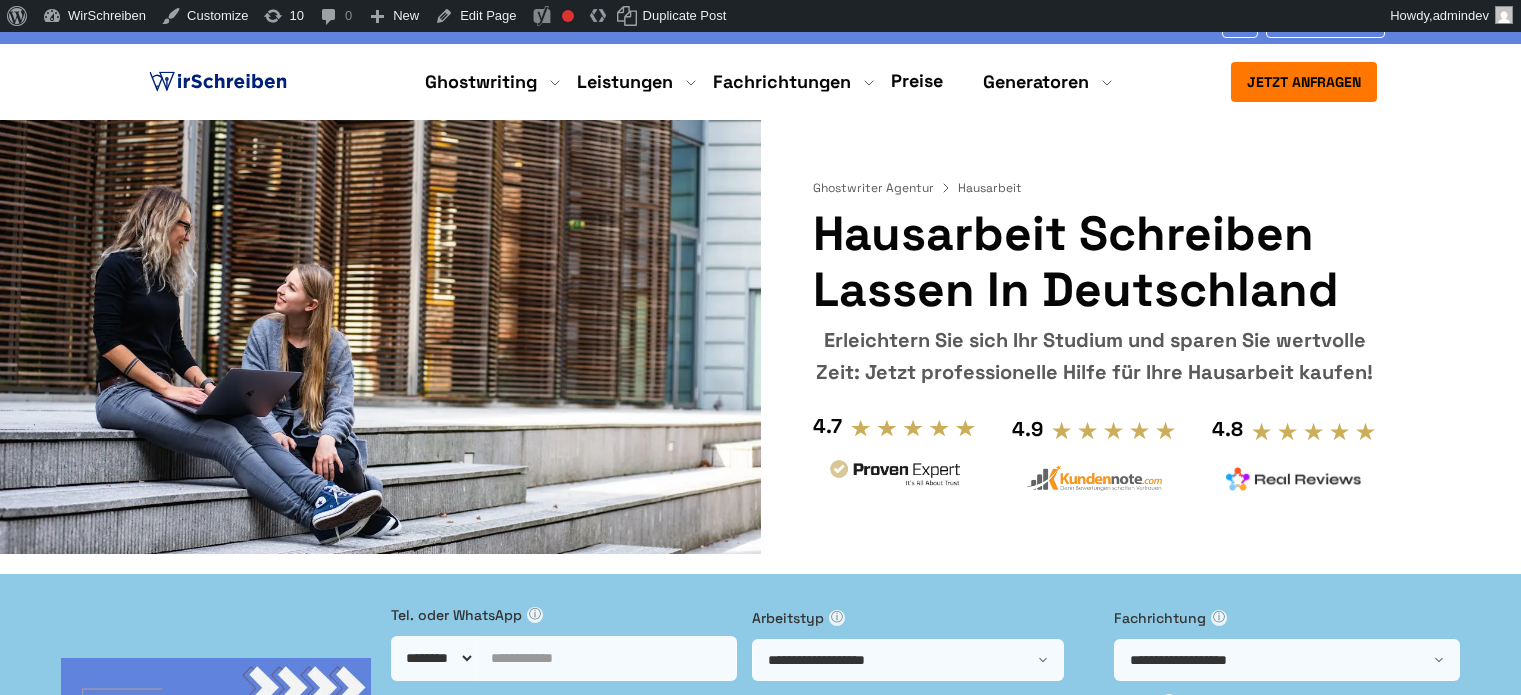 scroll, scrollTop: 0, scrollLeft: 0, axis: both 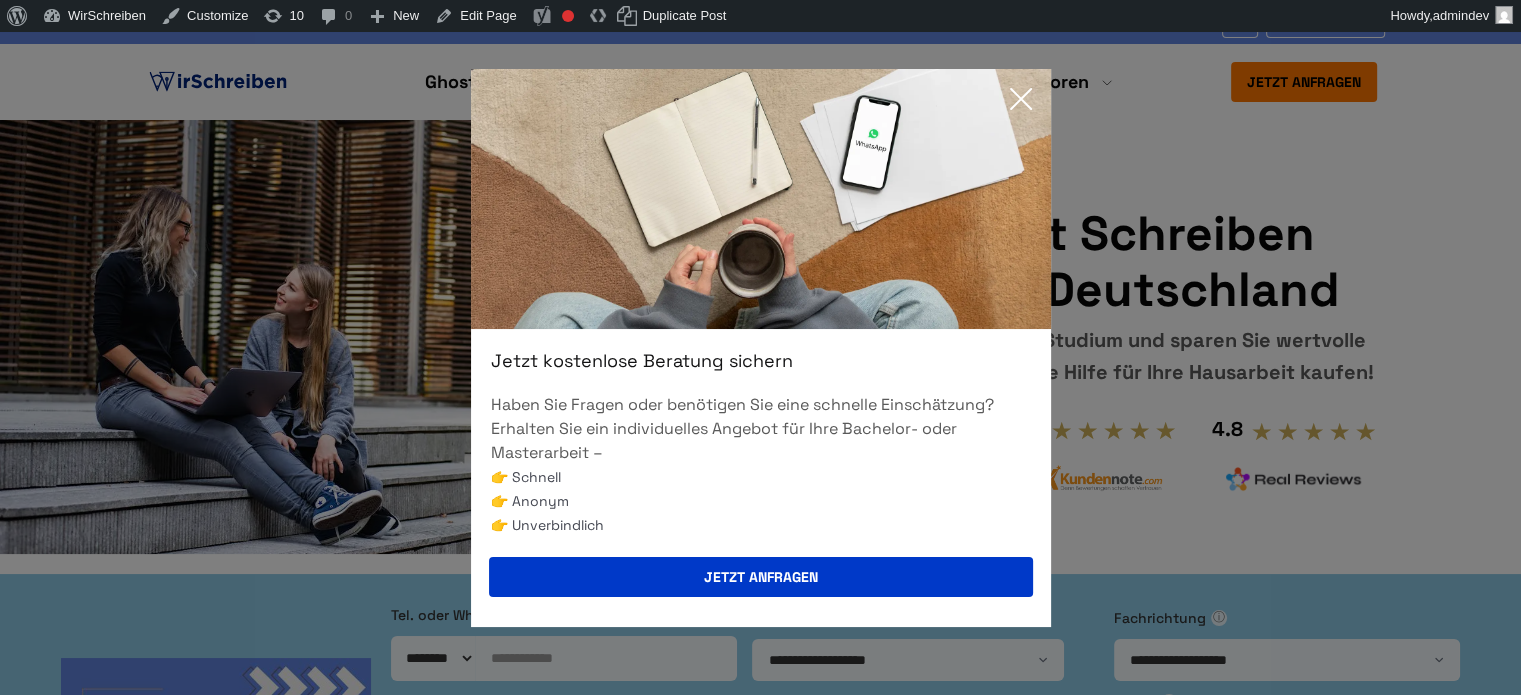click 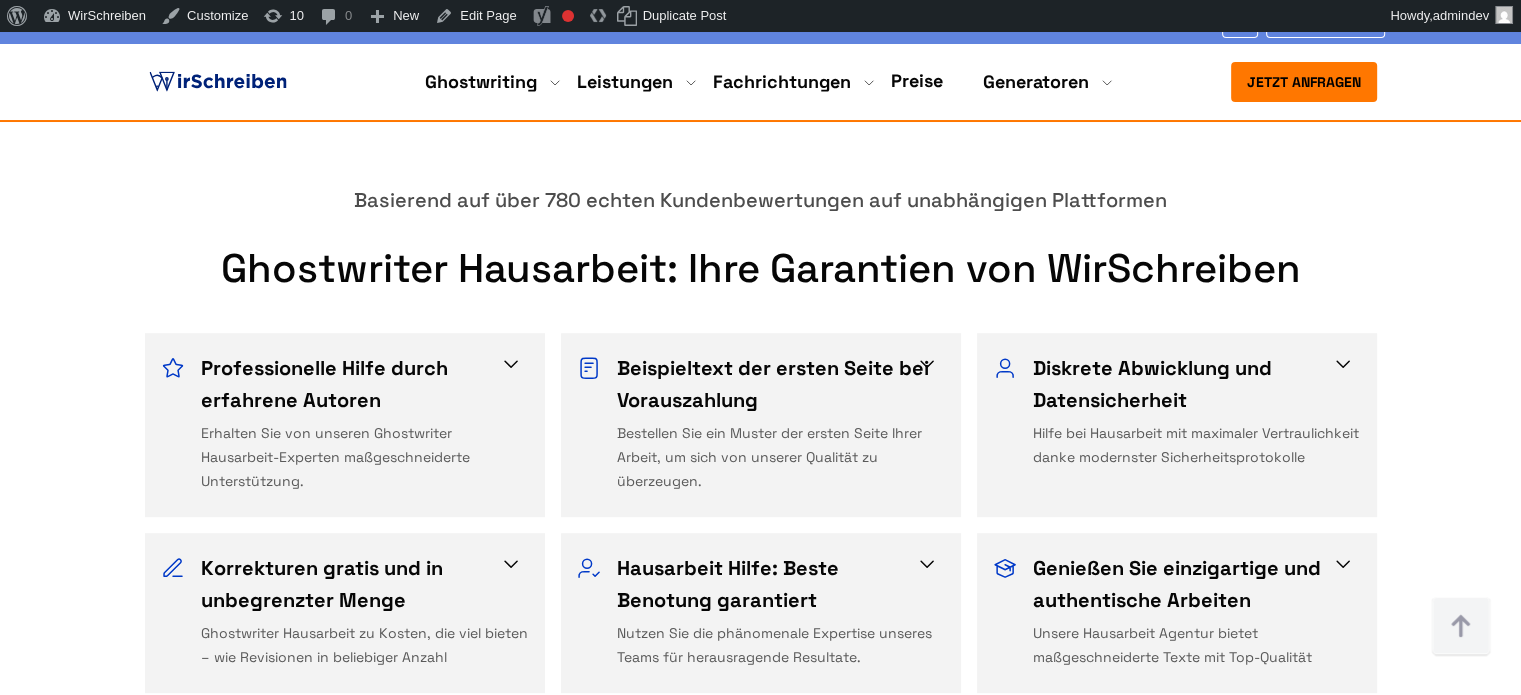 scroll, scrollTop: 900, scrollLeft: 0, axis: vertical 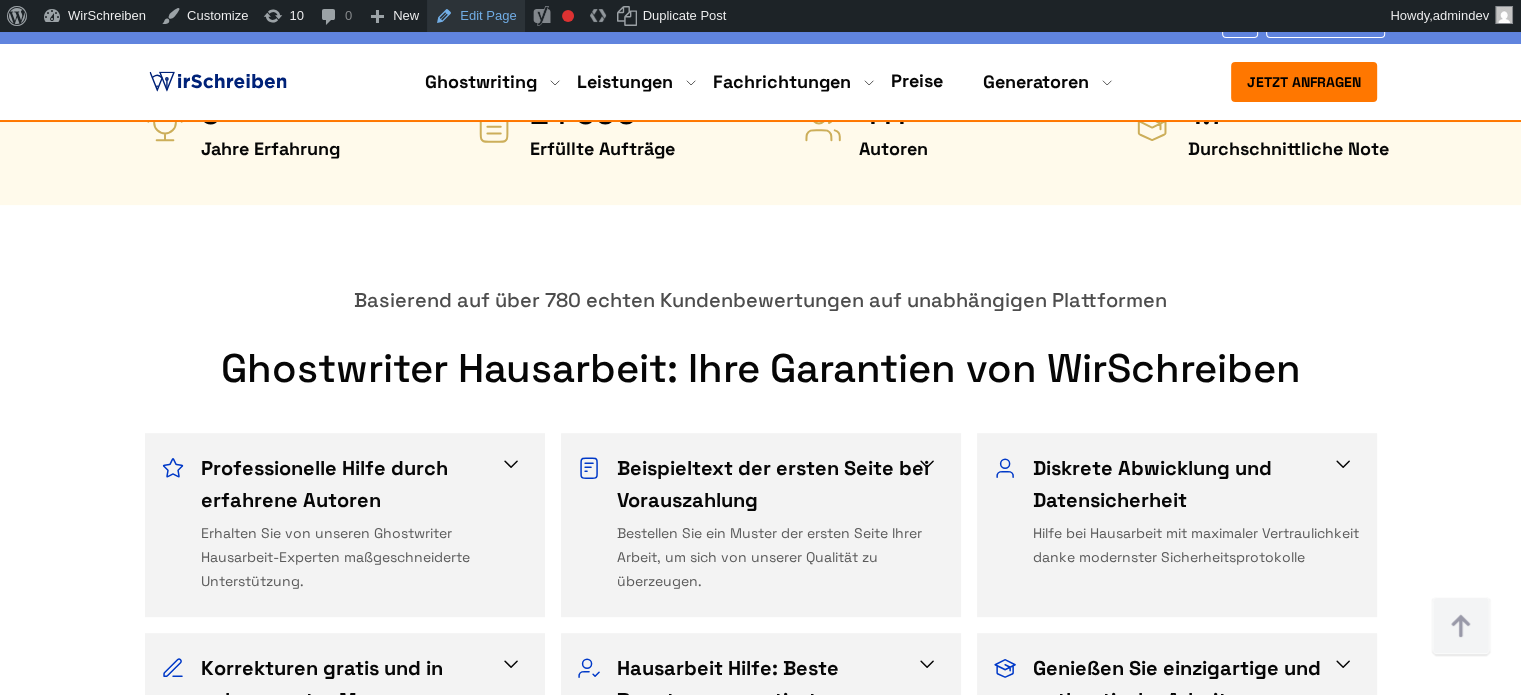 click on "Edit Page" at bounding box center [475, 16] 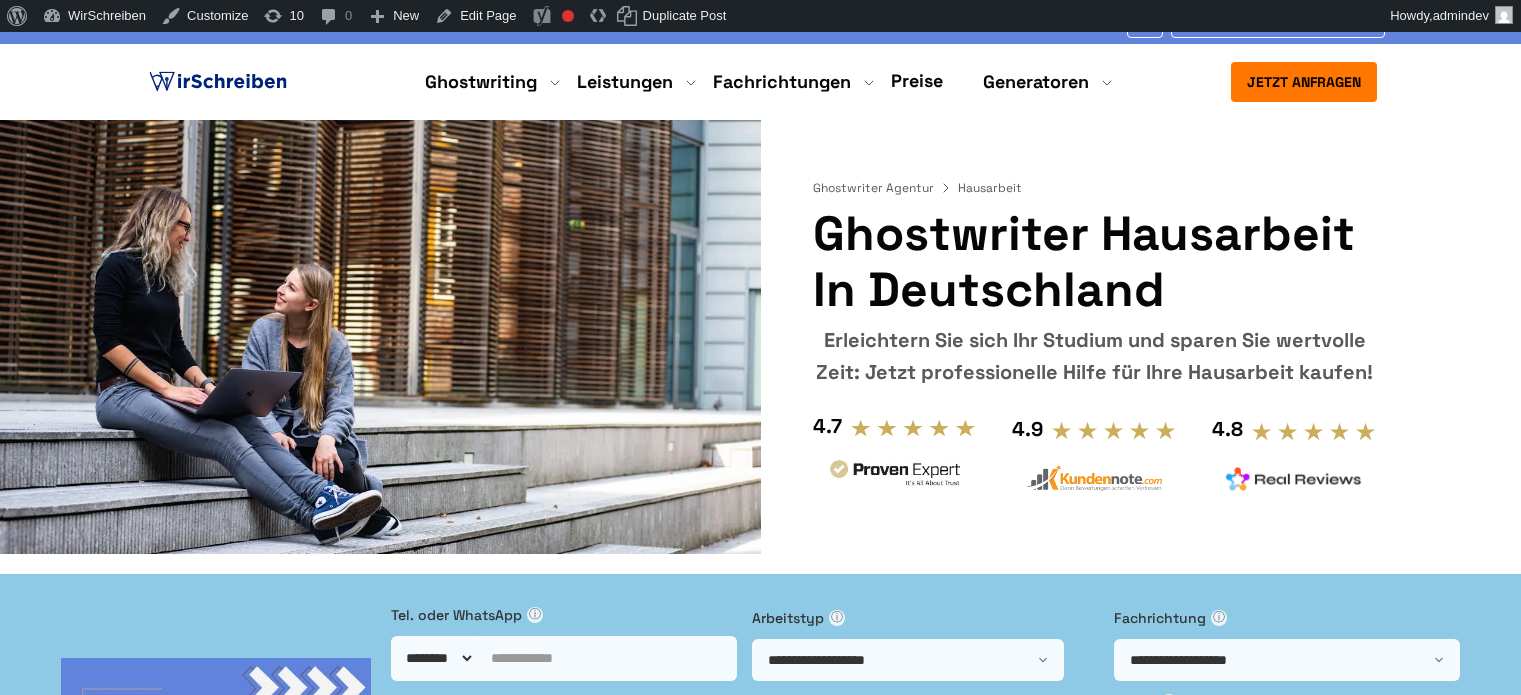 scroll, scrollTop: 0, scrollLeft: 0, axis: both 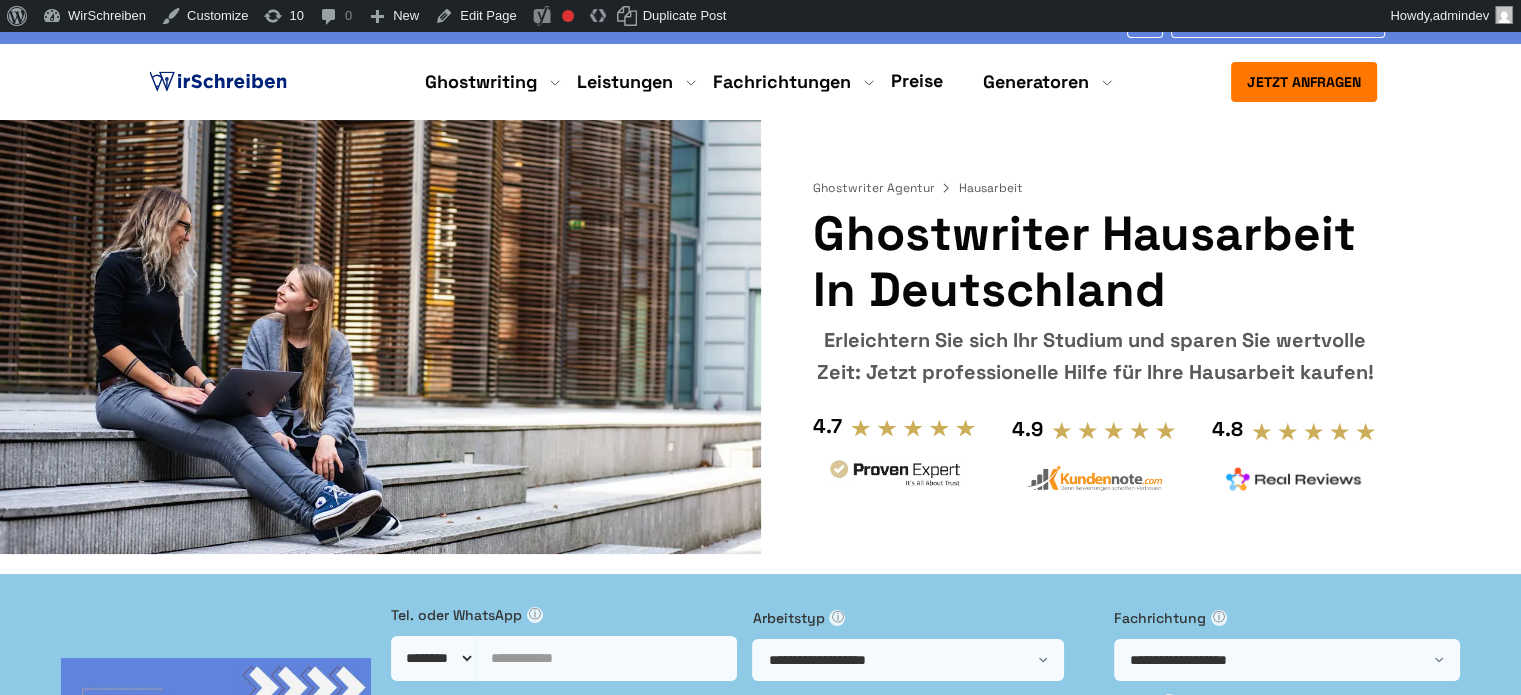 drag, startPoint x: 1157, startPoint y: 295, endPoint x: 827, endPoint y: 227, distance: 336.93323 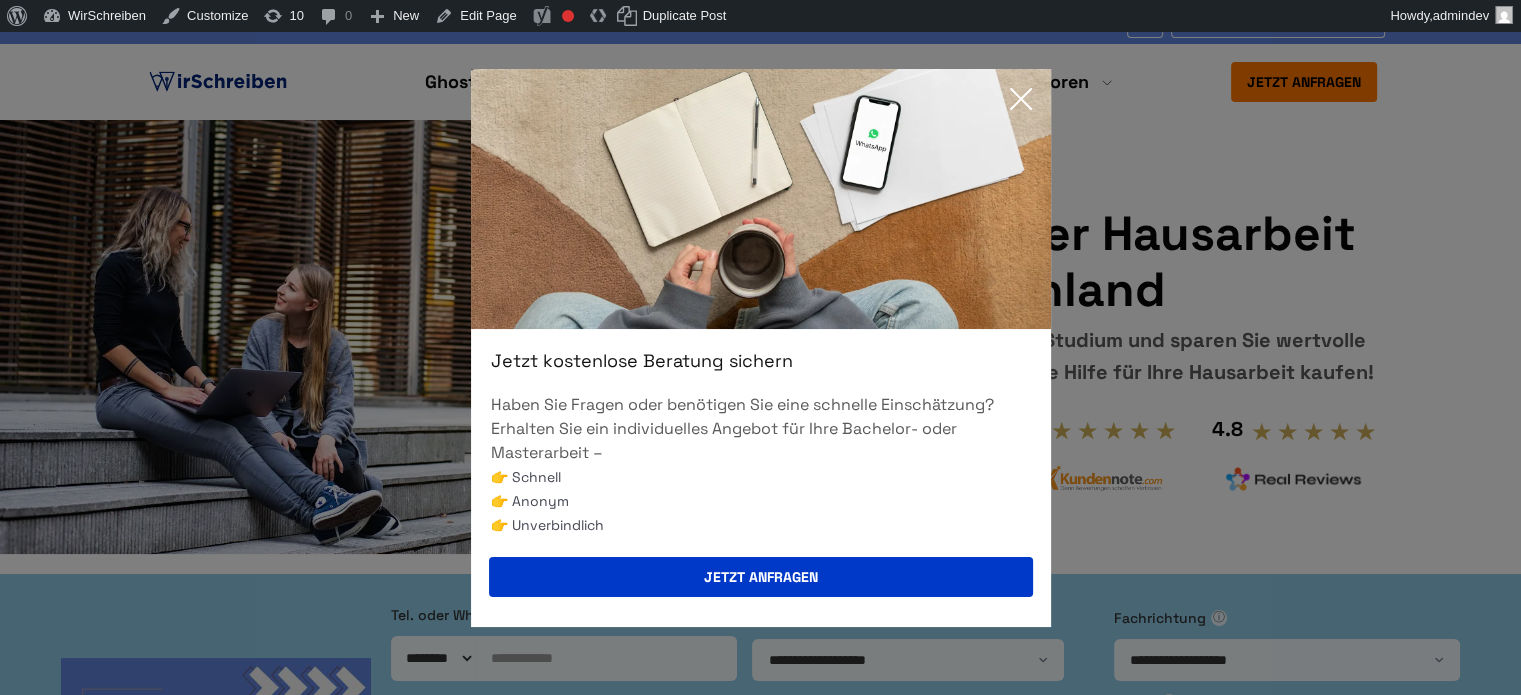 click 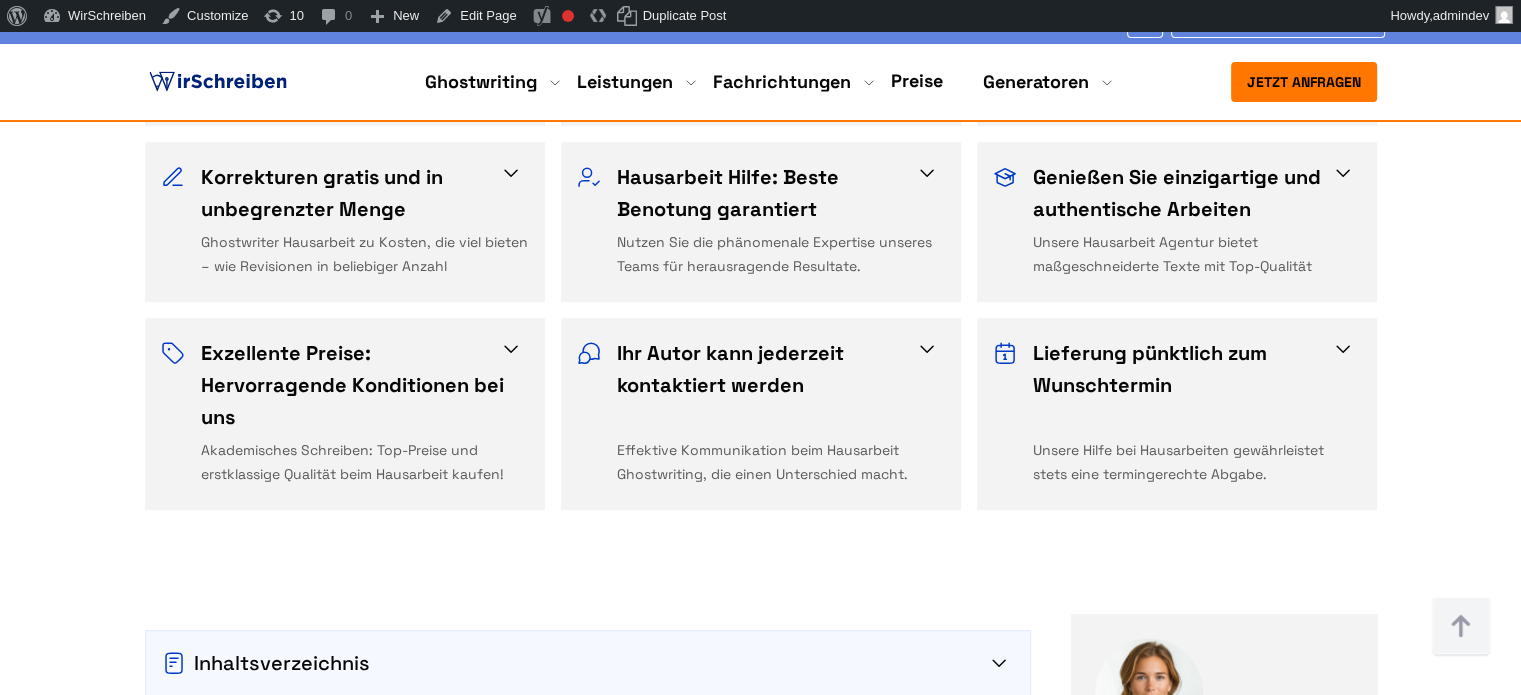 scroll, scrollTop: 1356, scrollLeft: 0, axis: vertical 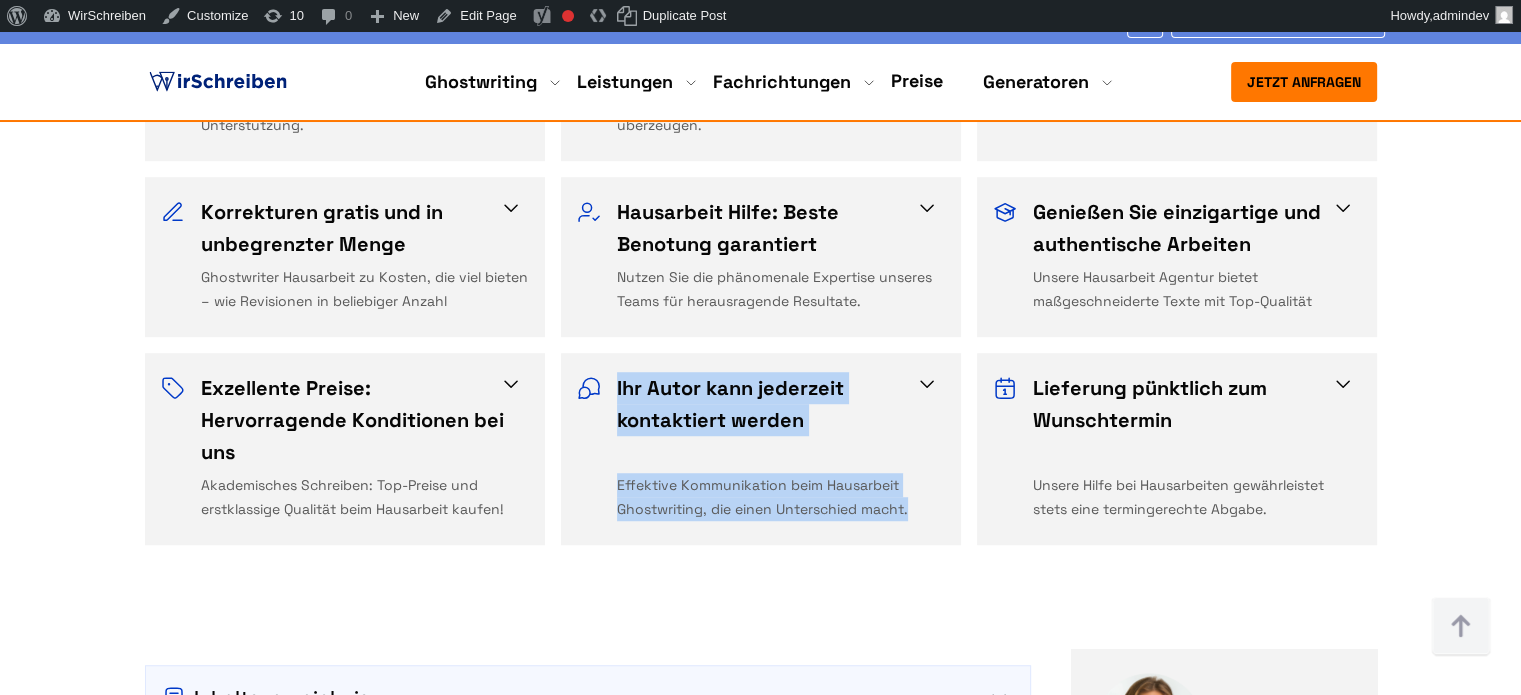 drag, startPoint x: 935, startPoint y: 365, endPoint x: 610, endPoint y: 243, distance: 347.14407 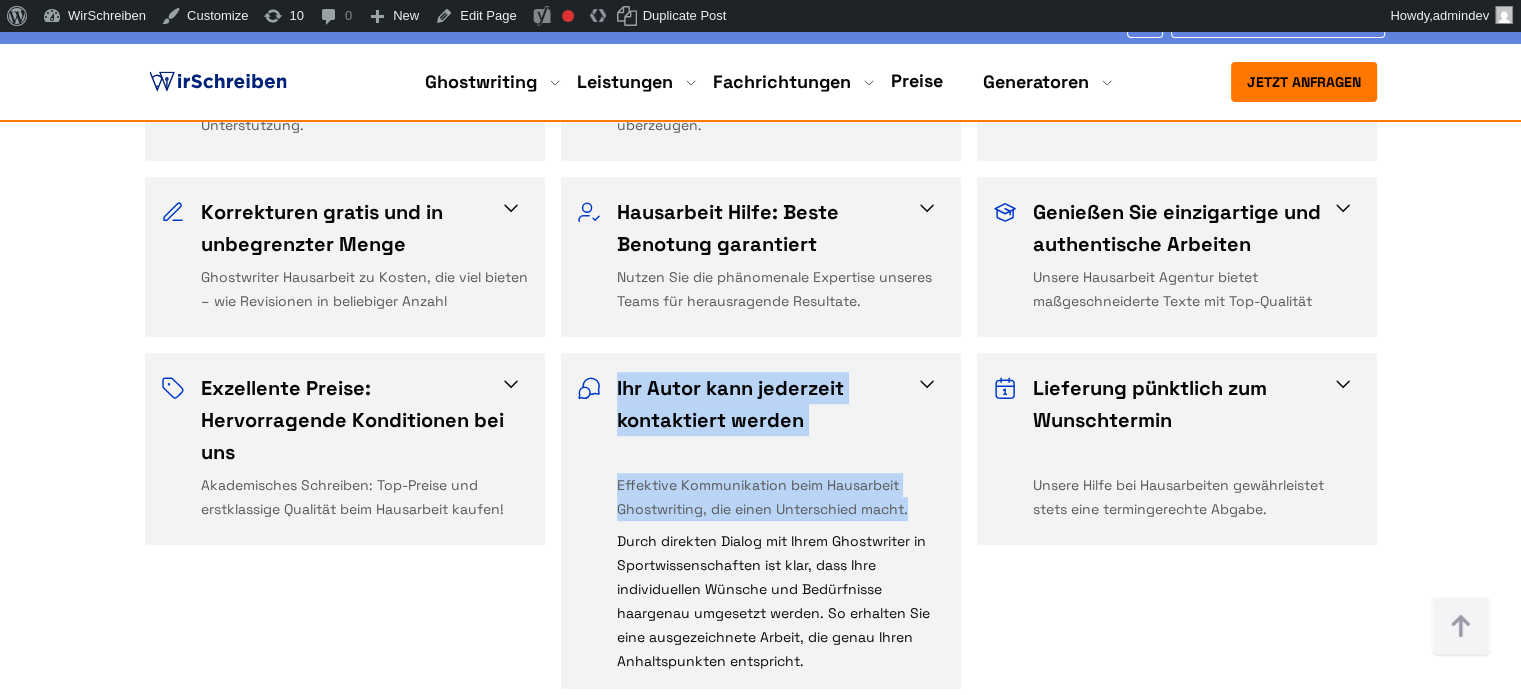 copy on "Ihr Autor kann jederzeit kontaktiert werden
Effektive Kommunikation beim Hausarbeit Ghostwriting, die einen Unterschied macht." 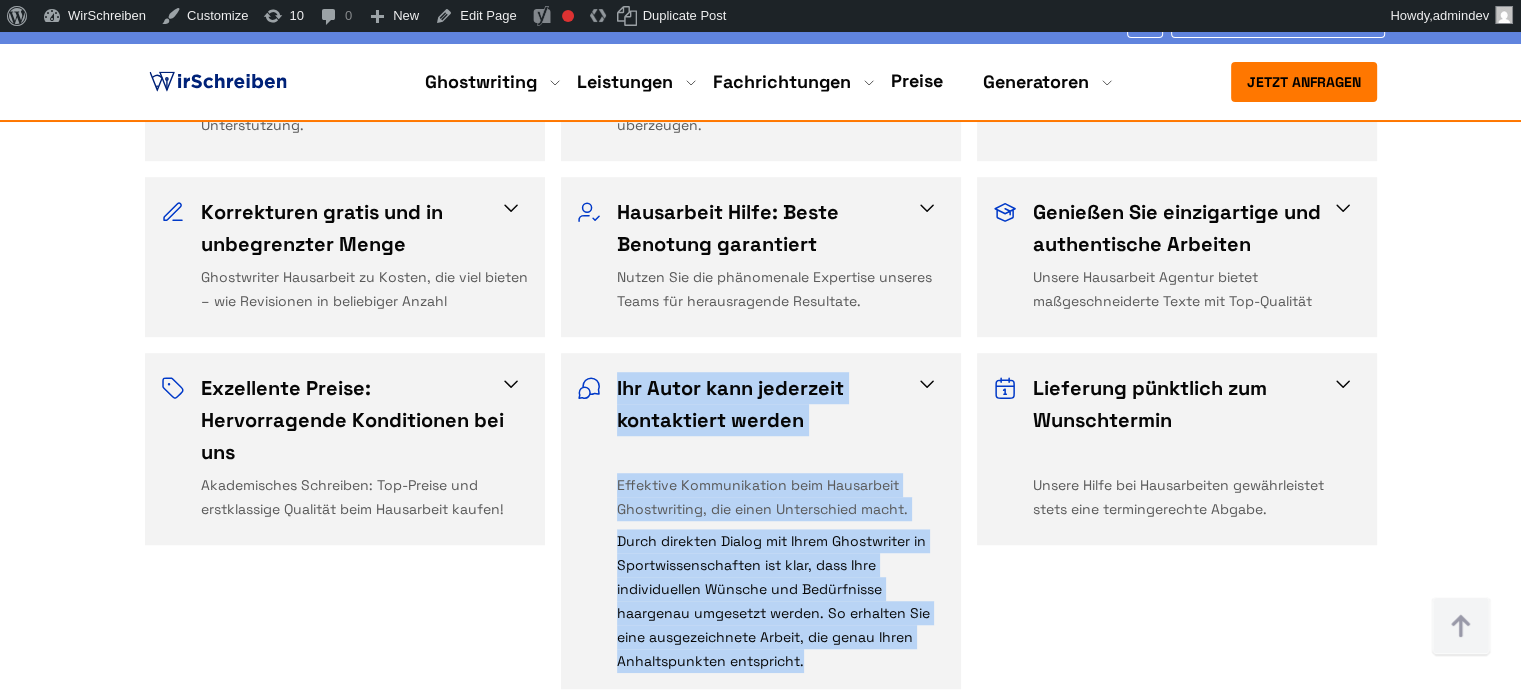 copy on "Ihr Autor kann jederzeit kontaktiert werden
Effektive Kommunikation beim Hausarbeit Ghostwriting, die einen Unterschied macht.
Durch direkten Dialog mit Ihrem Ghostwriter in Sportwissenschaften ist klar, dass Ihre individuellen Wünsche und Bedürfnisse haargenau umgesetzt werden. So erhalten Sie eine ausgezeichnete Arbeit, die genau Ihren Anhaltspunkten entspricht." 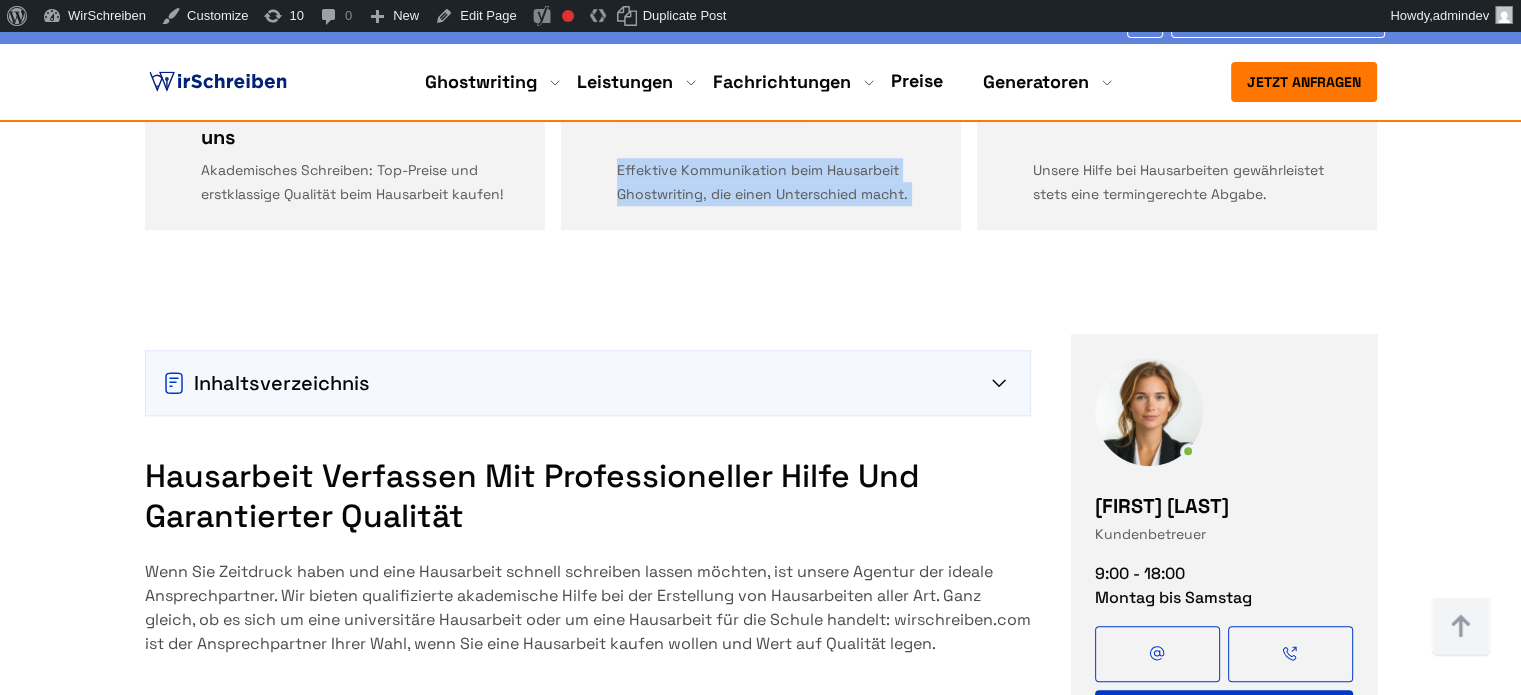 scroll, scrollTop: 1700, scrollLeft: 0, axis: vertical 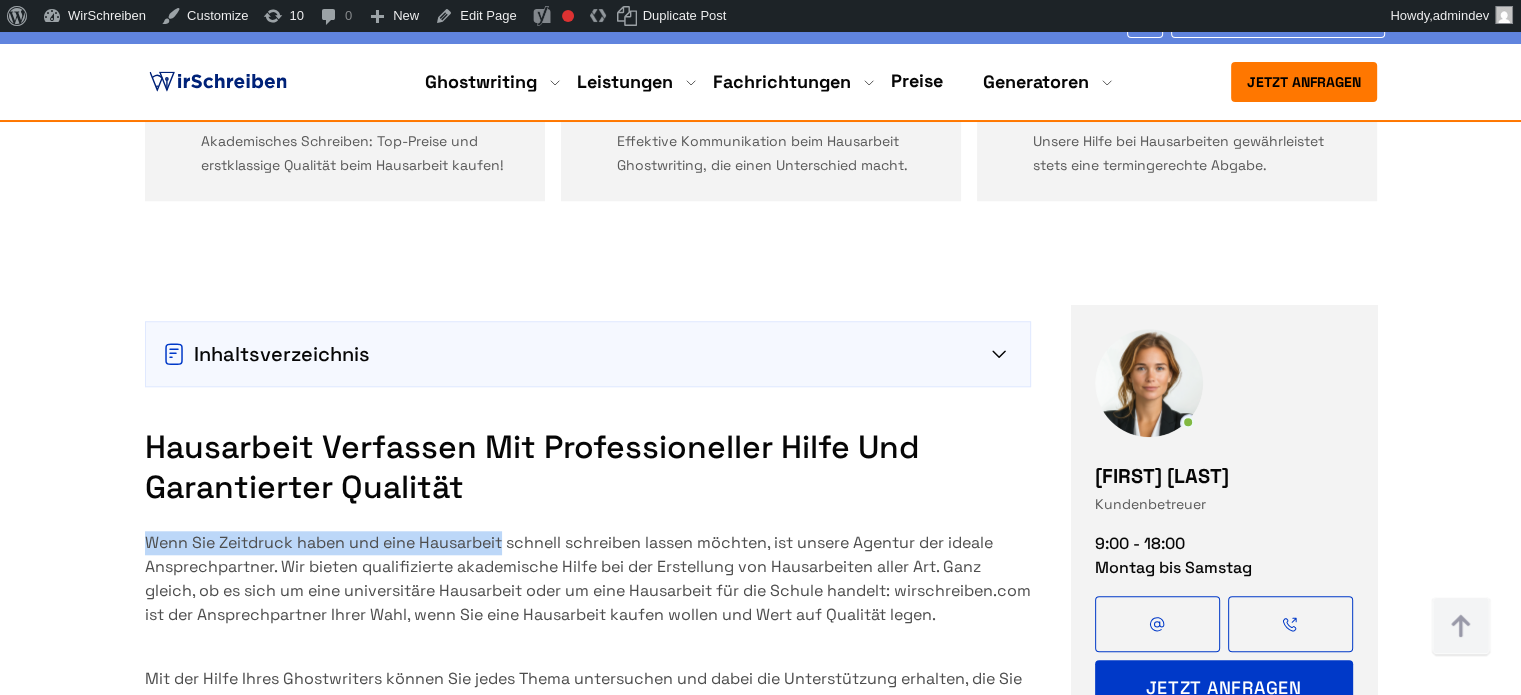 drag, startPoint x: 149, startPoint y: 388, endPoint x: 501, endPoint y: 394, distance: 352.05115 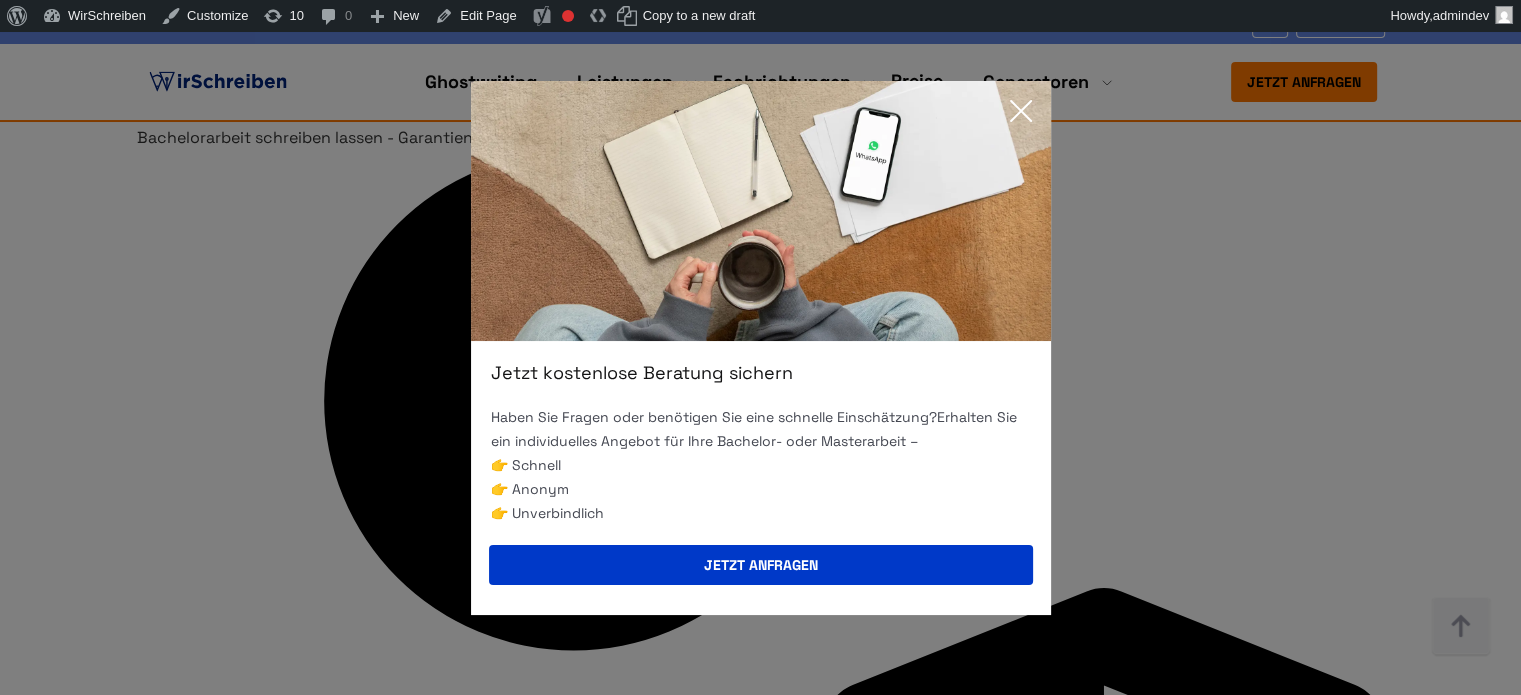 click 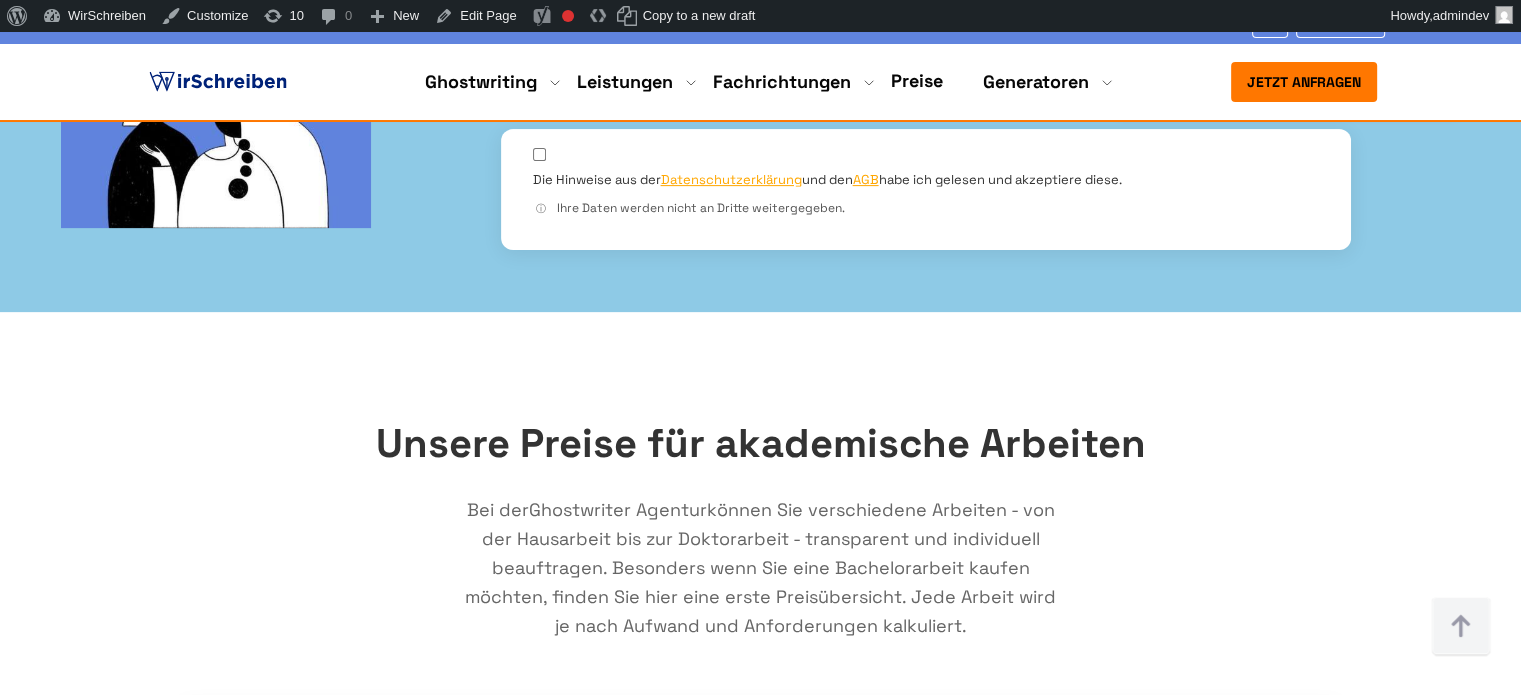 scroll, scrollTop: 700, scrollLeft: 0, axis: vertical 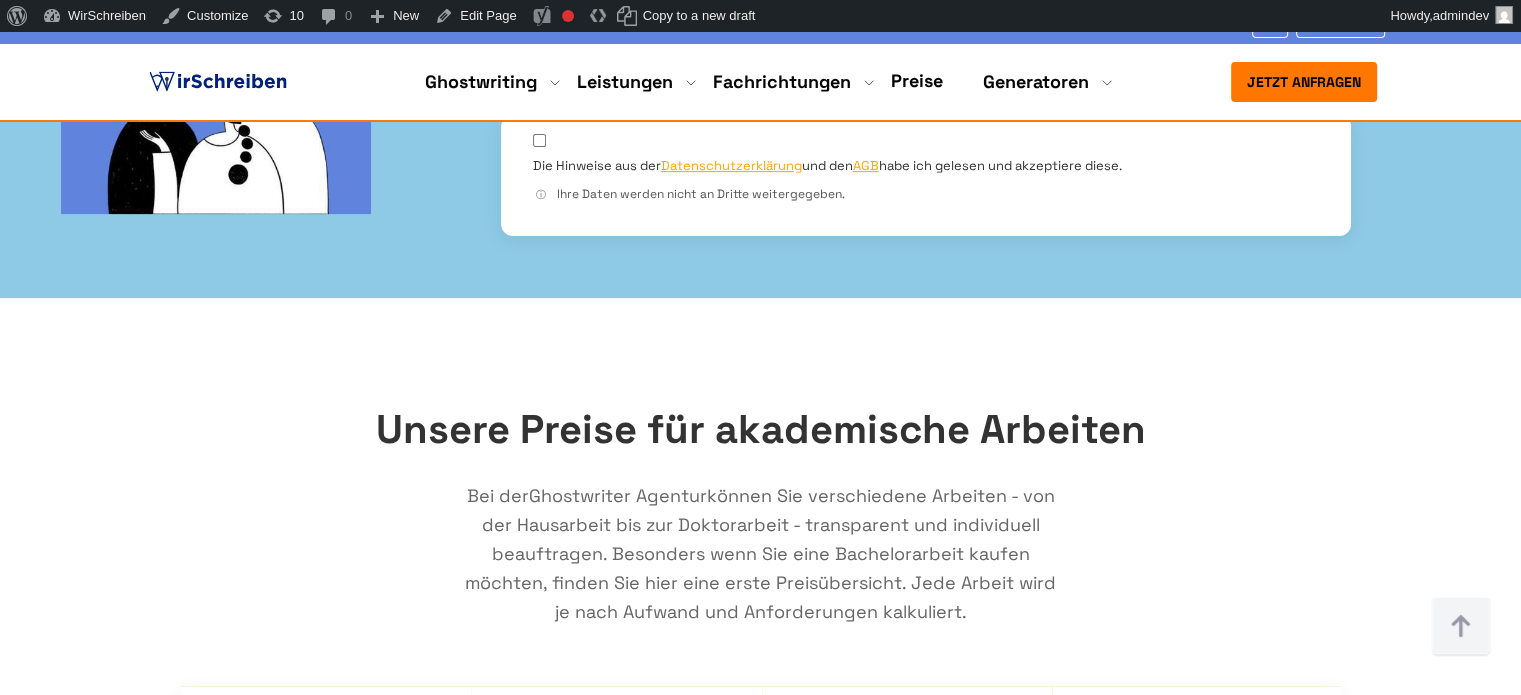 click on "Unsere Preise für akademische Arbeiten
Bei der  Ghostwriter Agentur  können Sie verschiedene Arbeiten - von der Hausarbeit bis zur Doktorarbeit - transparent und individuell beauftragen. Besonders wenn Sie eine Bachelorarbeit kaufen möchten, finden Sie hier eine erste Preisübersicht. Jede Arbeit wird je nach Aufwand und Anforderungen kalkuliert.
Bachelorarbeit
Preise:" at bounding box center (760, 917) 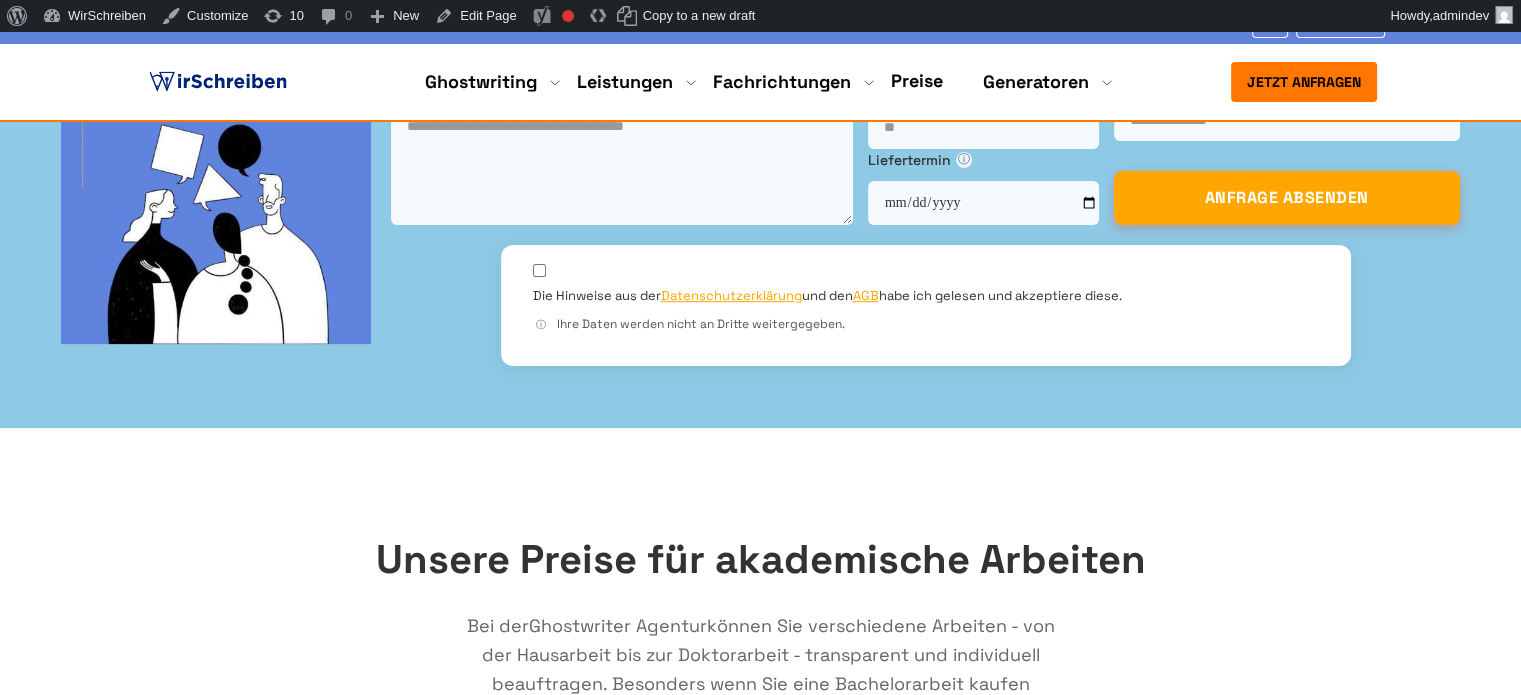 scroll, scrollTop: 600, scrollLeft: 0, axis: vertical 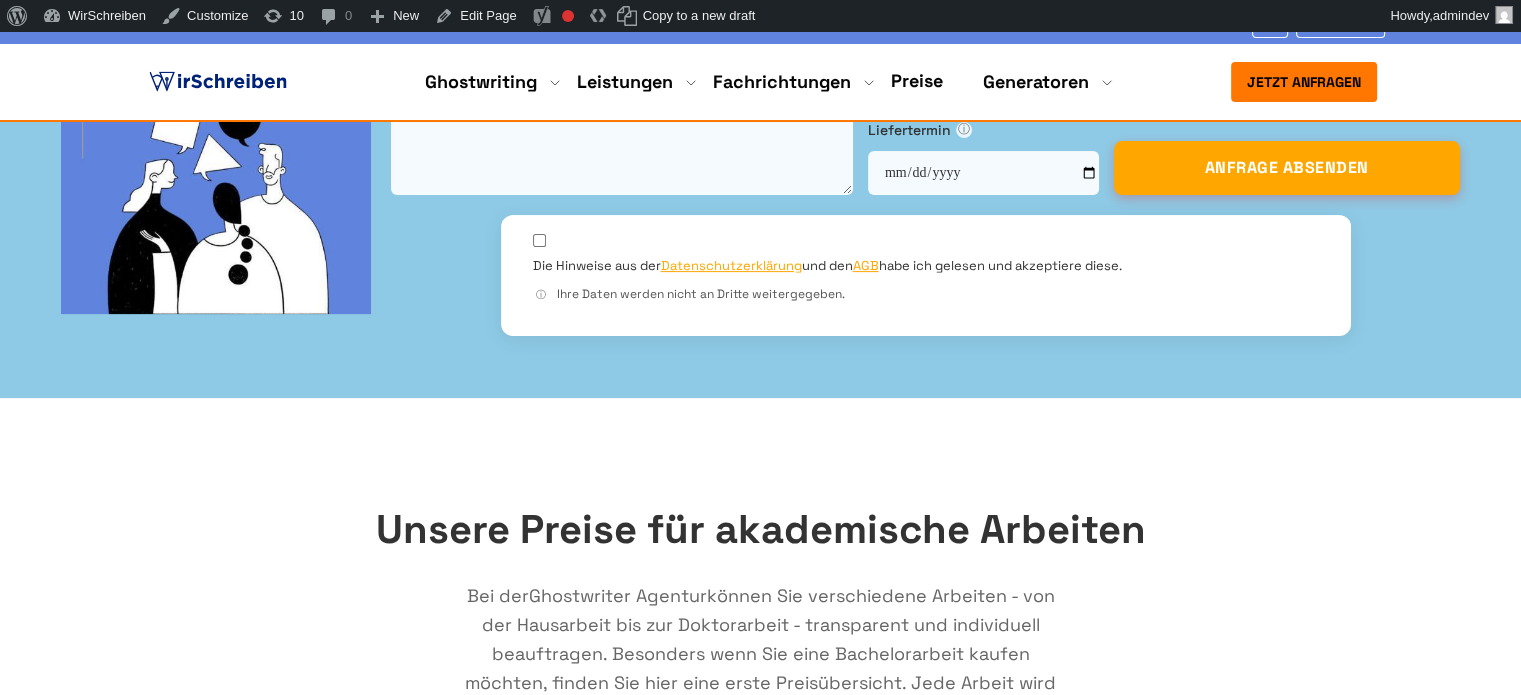 click on "Unsere Preise für akademische Arbeiten
Bei der  Ghostwriter Agentur  können Sie verschiedene Arbeiten - von der Hausarbeit bis zur Doktorarbeit - transparent und individuell beauftragen. Besonders wenn Sie eine Bachelorarbeit kaufen möchten, finden Sie hier eine erste Preisübersicht. Jede Arbeit wird je nach Aufwand und Anforderungen kalkuliert.
Bachelorarbeit
Preise:" at bounding box center [760, 1017] 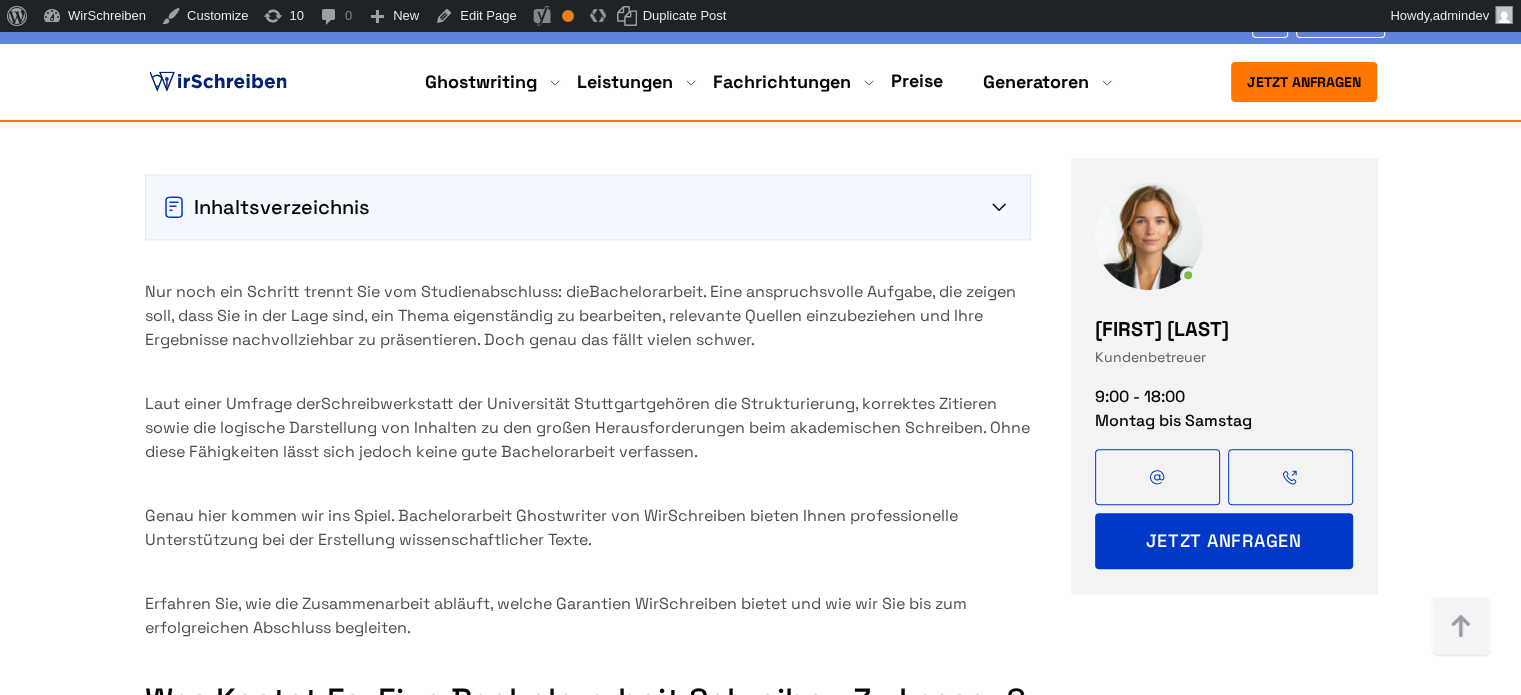 scroll, scrollTop: 1785, scrollLeft: 0, axis: vertical 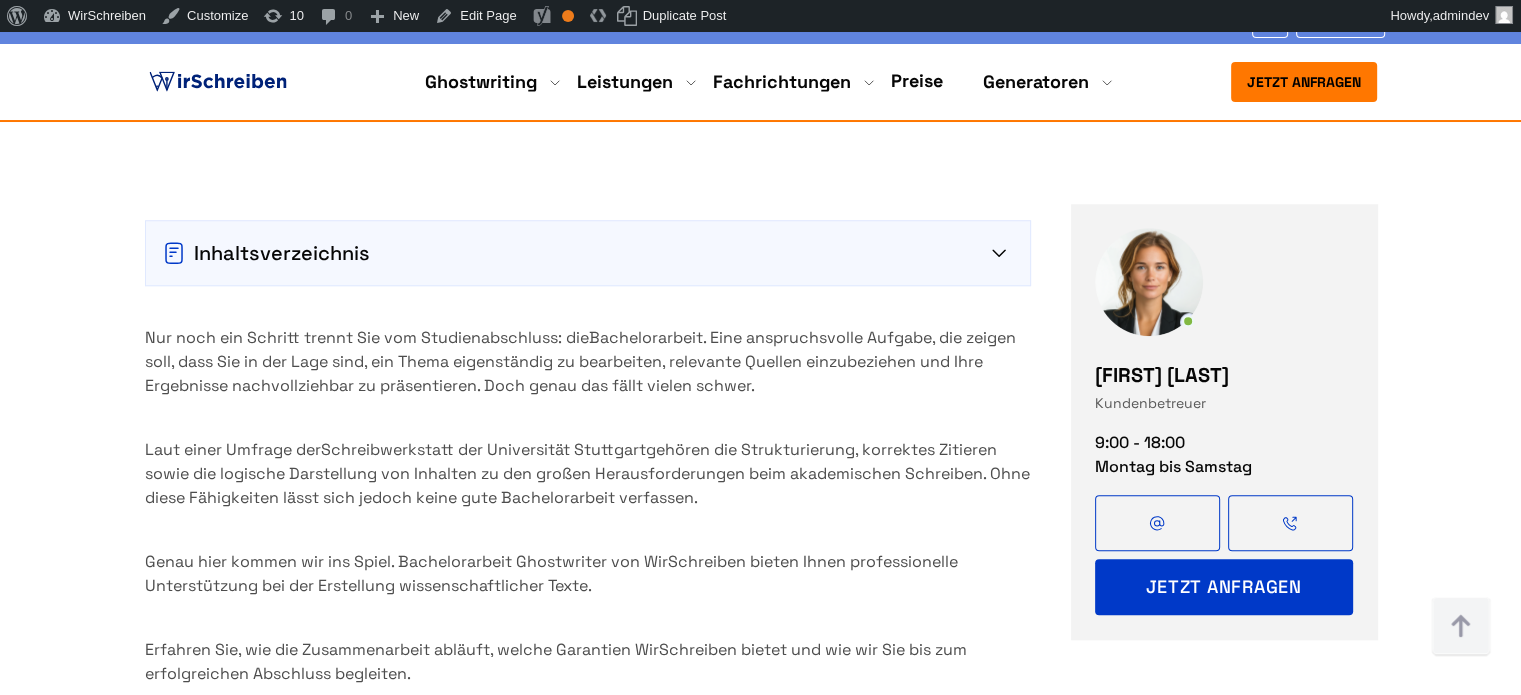 drag, startPoint x: 49, startPoint y: 263, endPoint x: 192, endPoint y: 34, distance: 269.98148 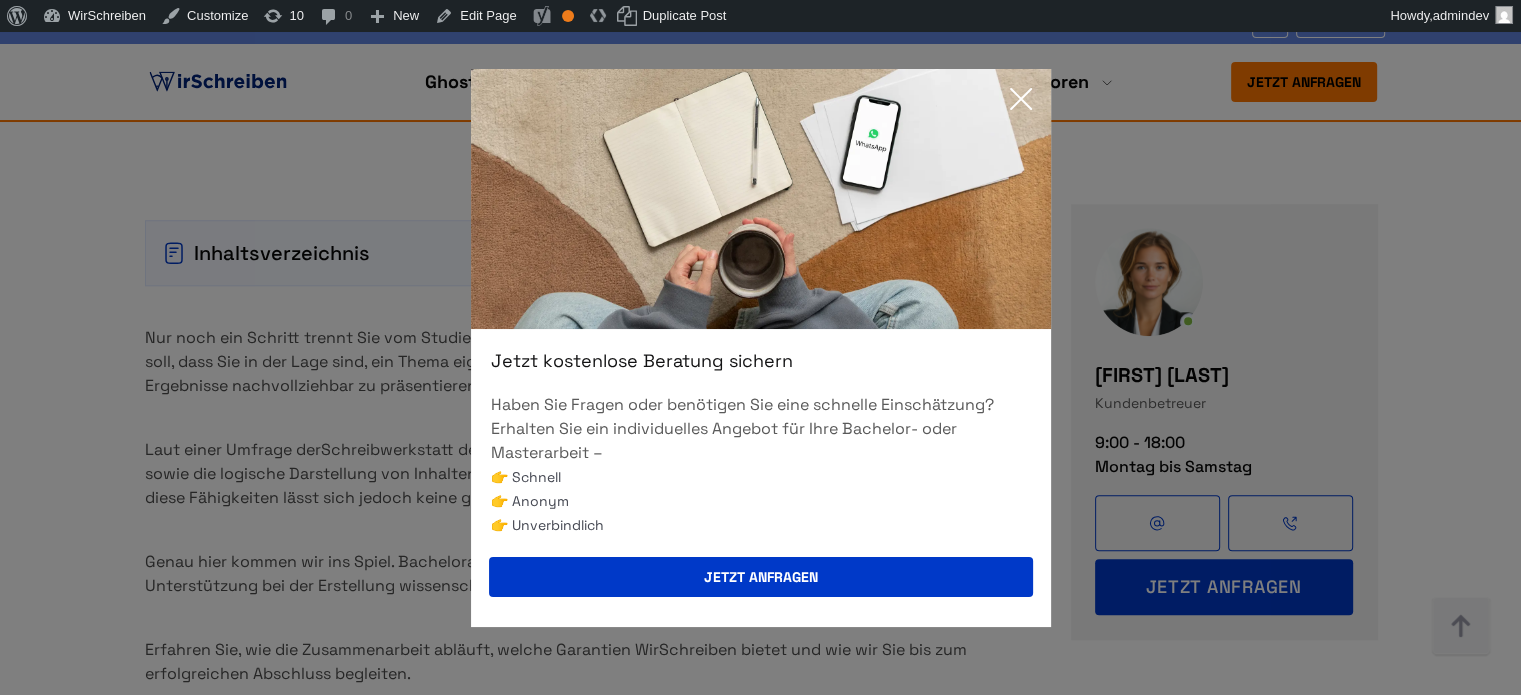 click on "Jetzt kostenlose Beratung sichern
Haben Sie Fragen oder benötigen Sie eine schnelle Einschätzung?
Erhalten Sie ein individuelles Angebot für Ihre Bachelor- oder Masterarbeit –
👉 Schnell
👉 Anonym
👉 Unverbindlich
Jetzt anfragen" at bounding box center (760, 347) 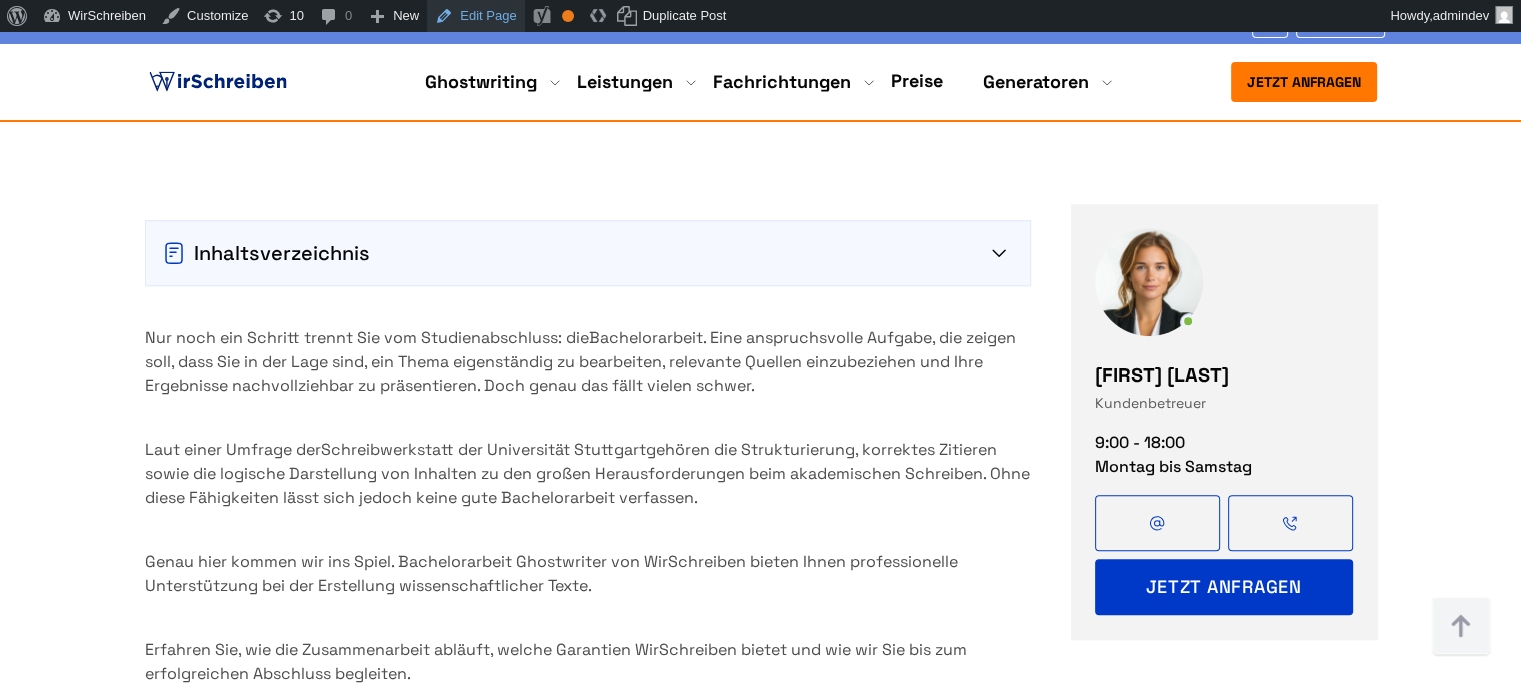 click on "Edit Page" at bounding box center [475, 16] 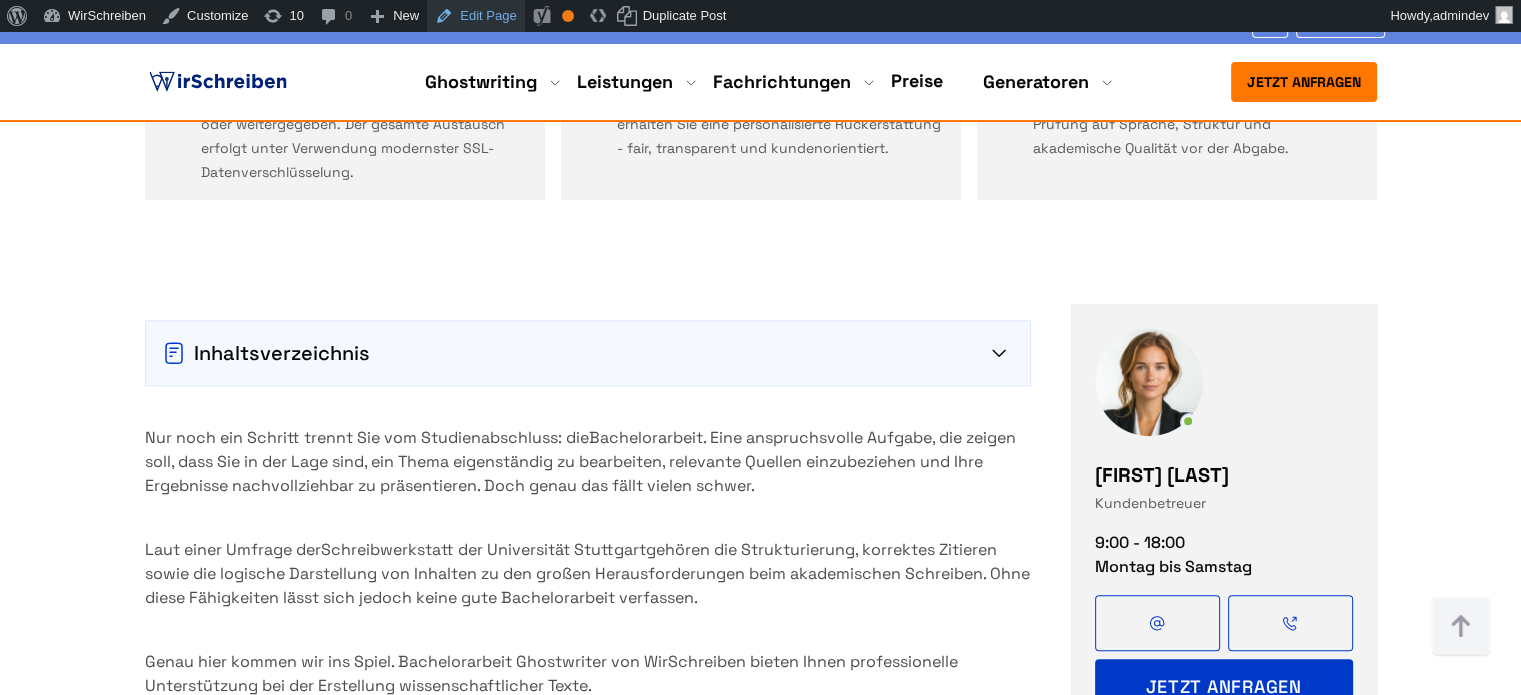 scroll, scrollTop: 1385, scrollLeft: 0, axis: vertical 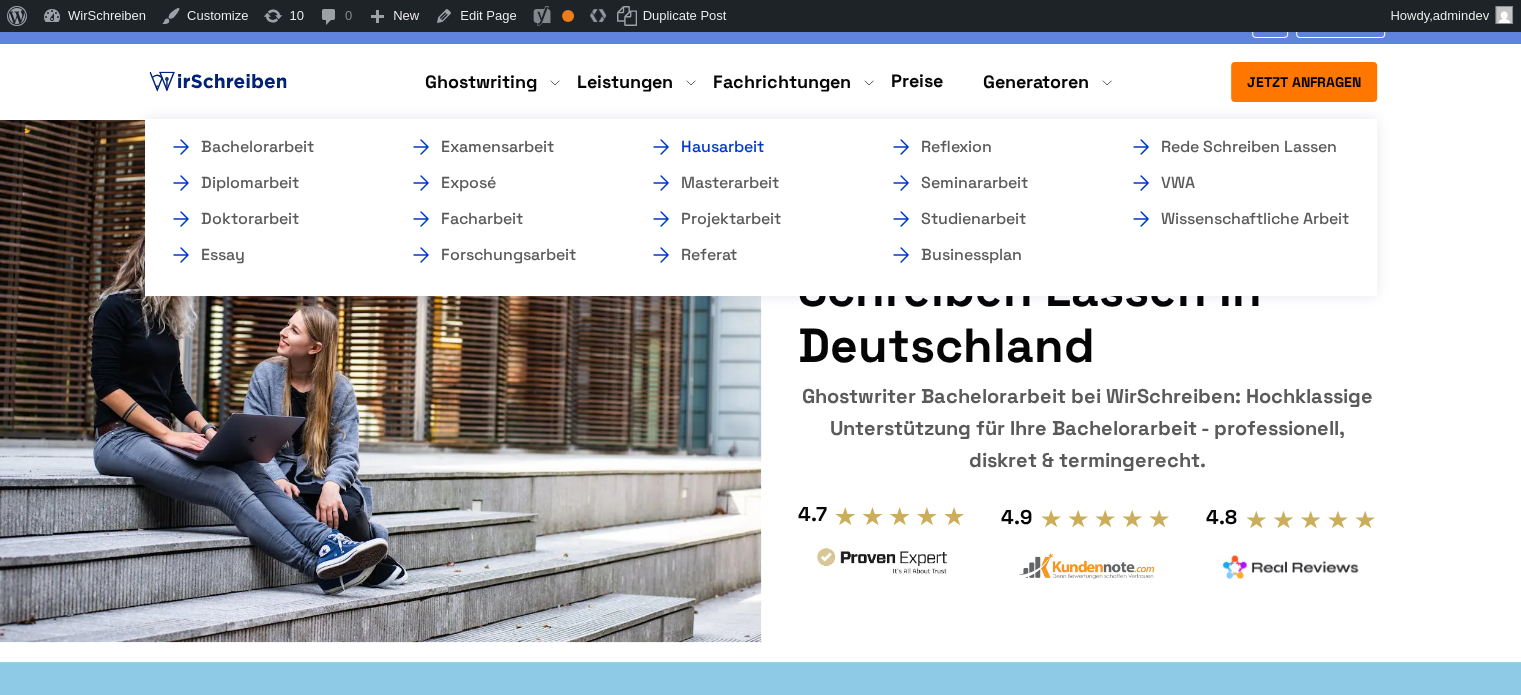 click on "Hausarbeit" at bounding box center (749, 147) 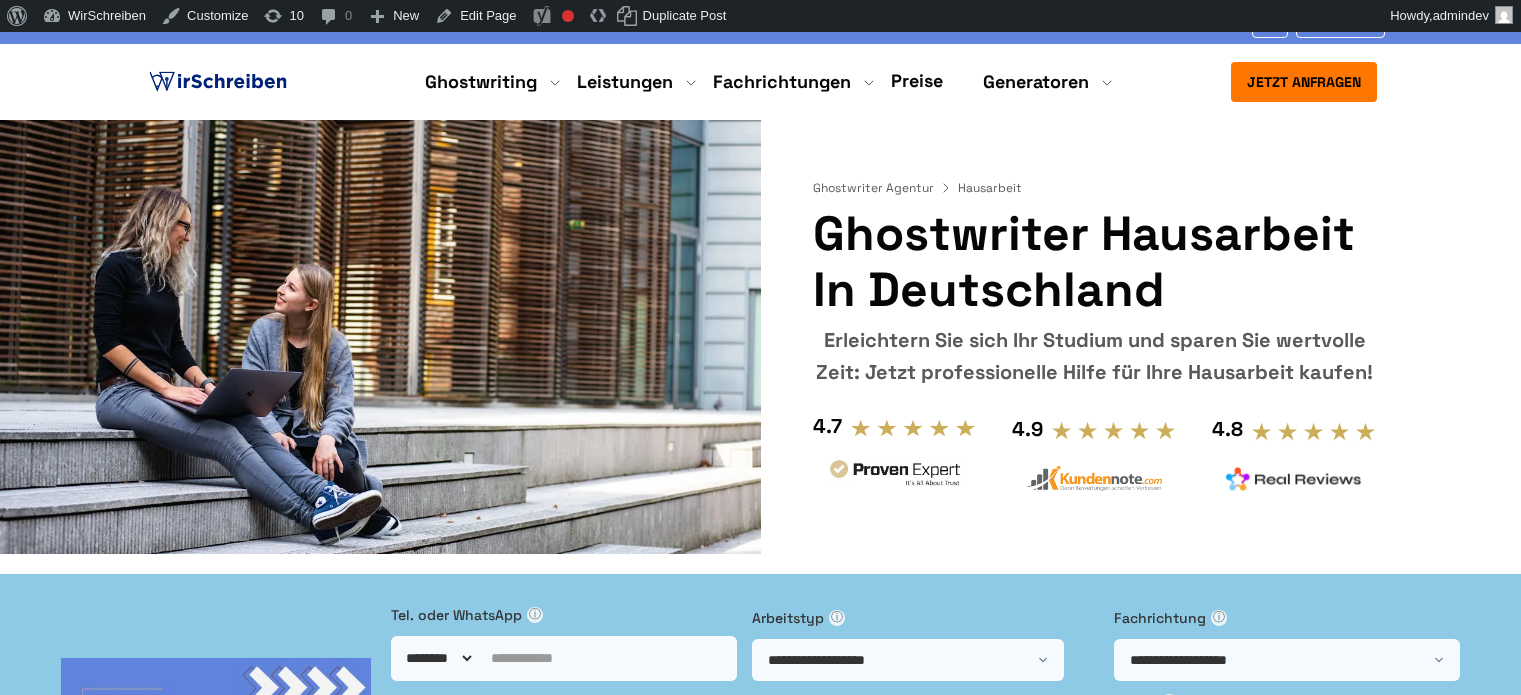 scroll, scrollTop: 0, scrollLeft: 0, axis: both 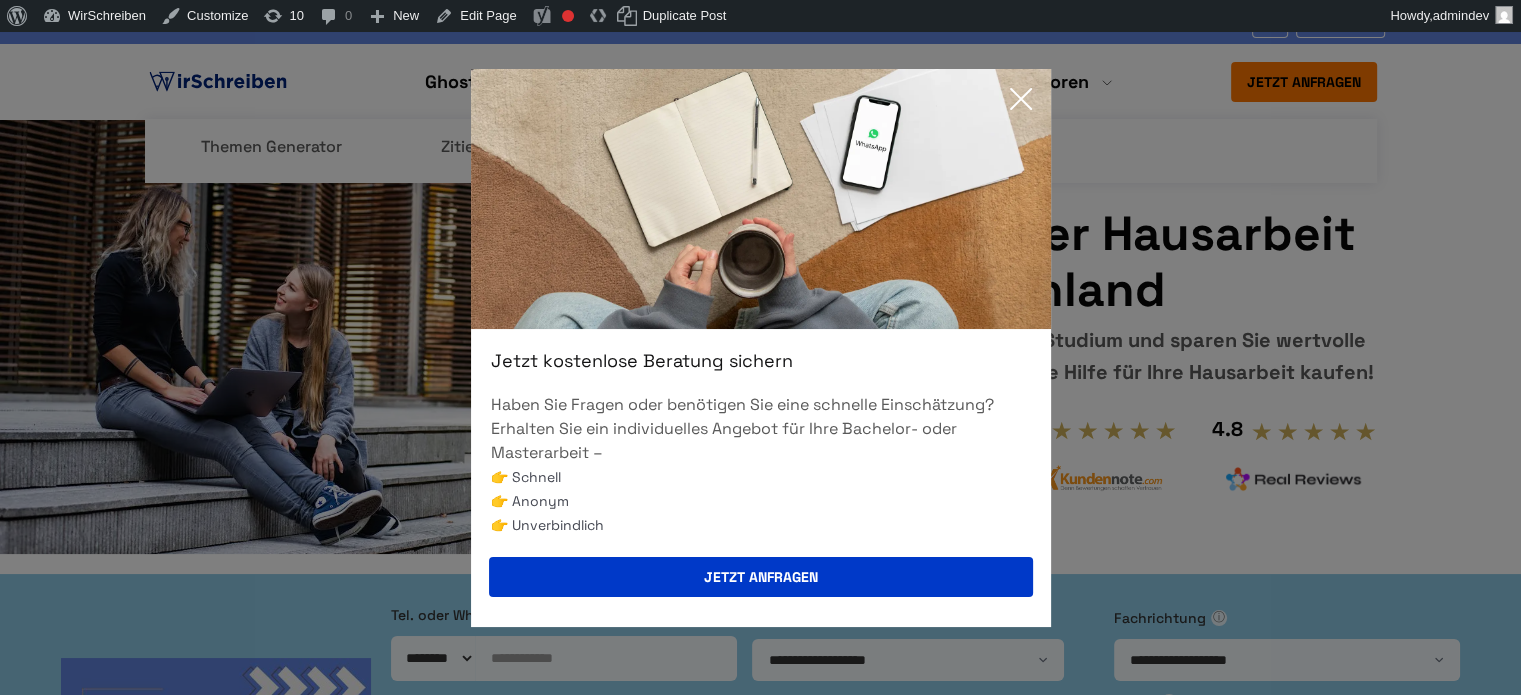 drag, startPoint x: 1019, startPoint y: 100, endPoint x: 1005, endPoint y: 110, distance: 17.20465 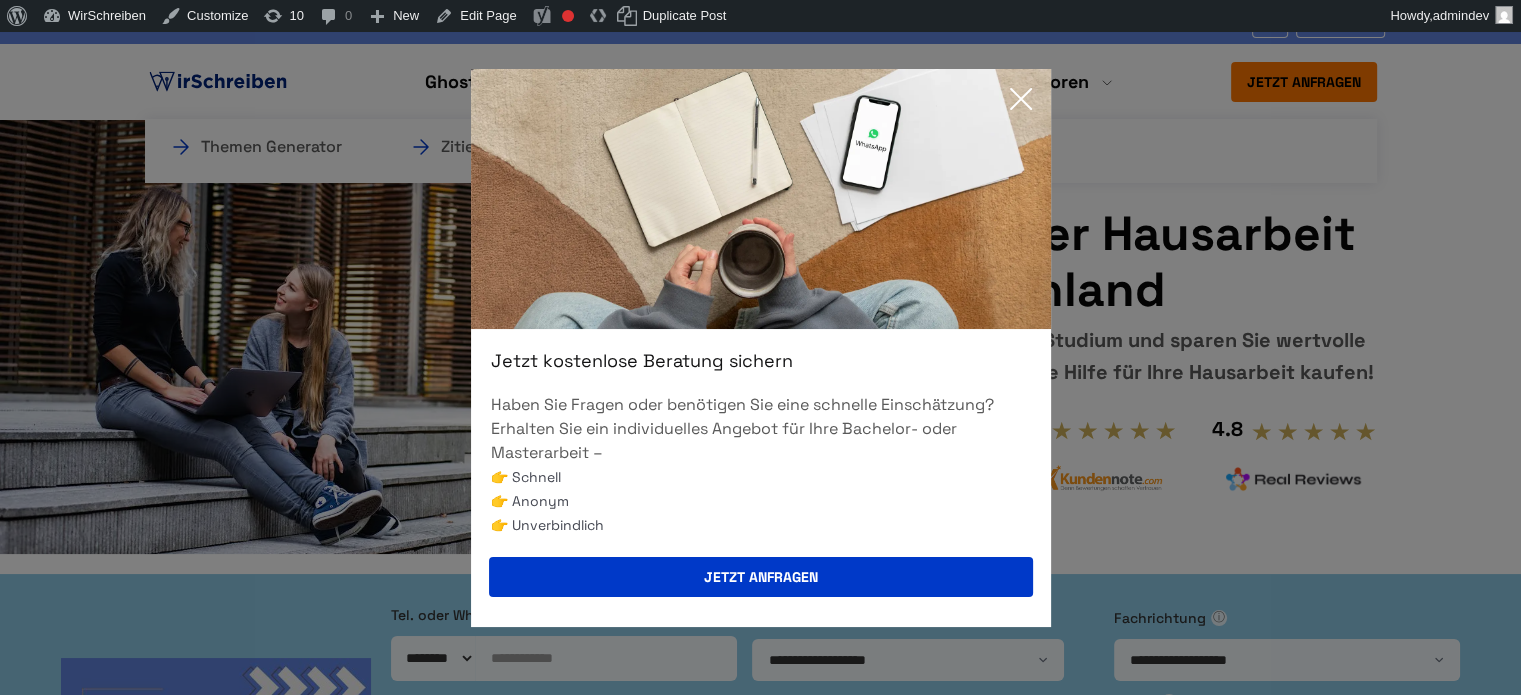 click 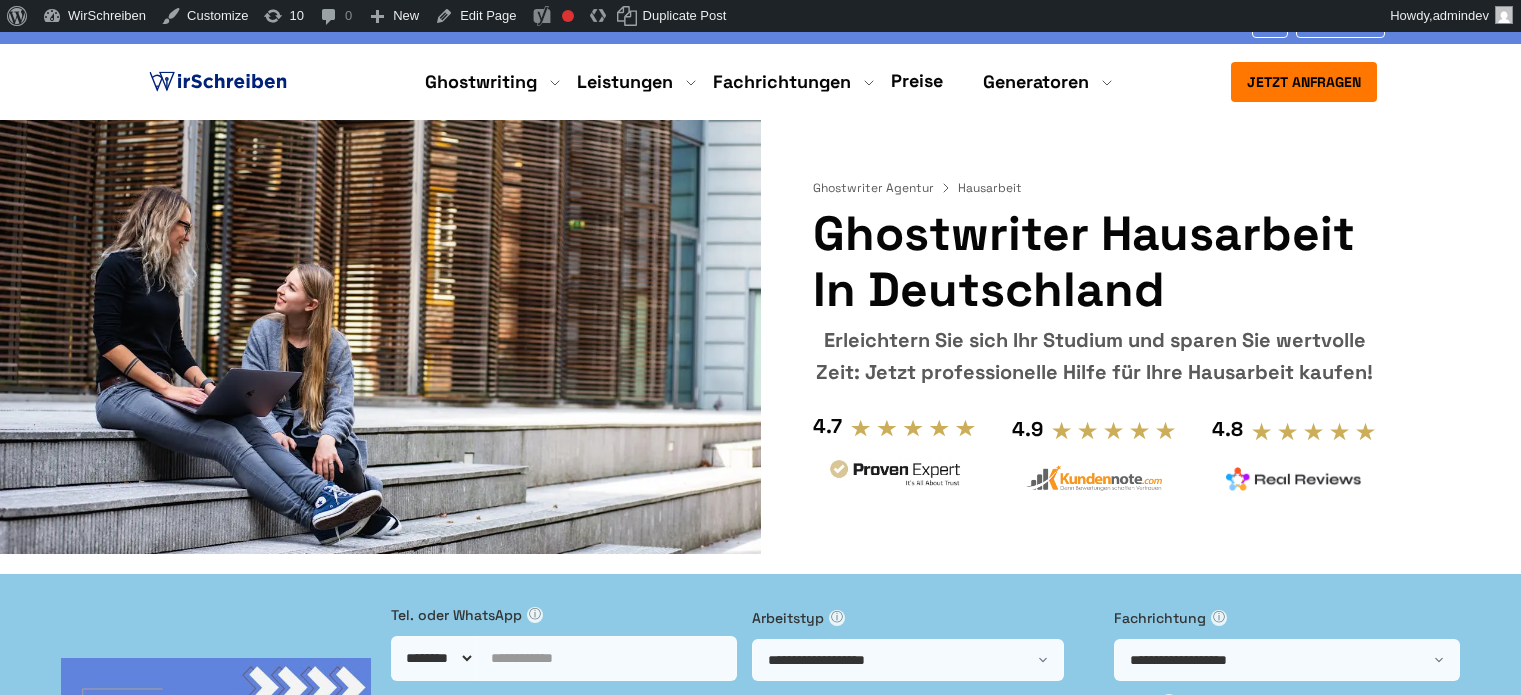 scroll, scrollTop: 0, scrollLeft: 0, axis: both 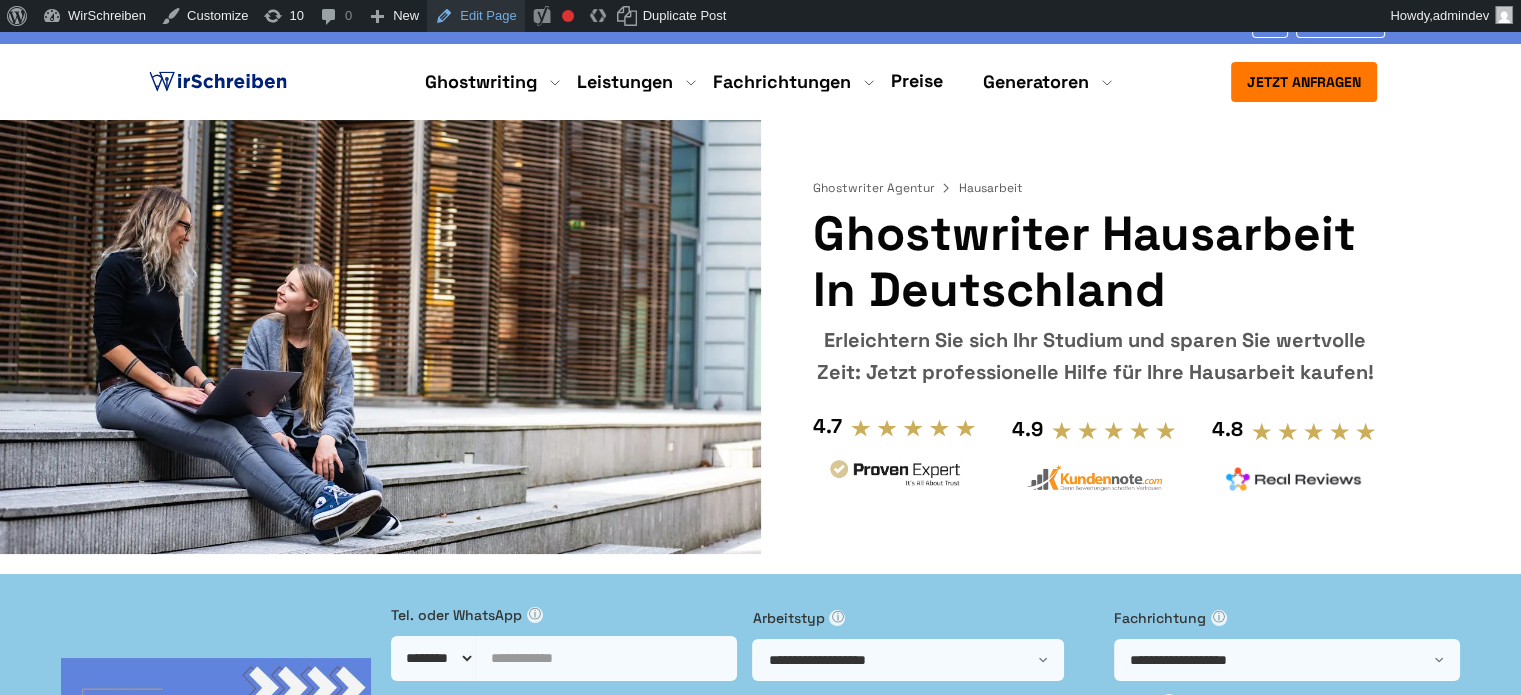 click on "Edit Page" at bounding box center [475, 16] 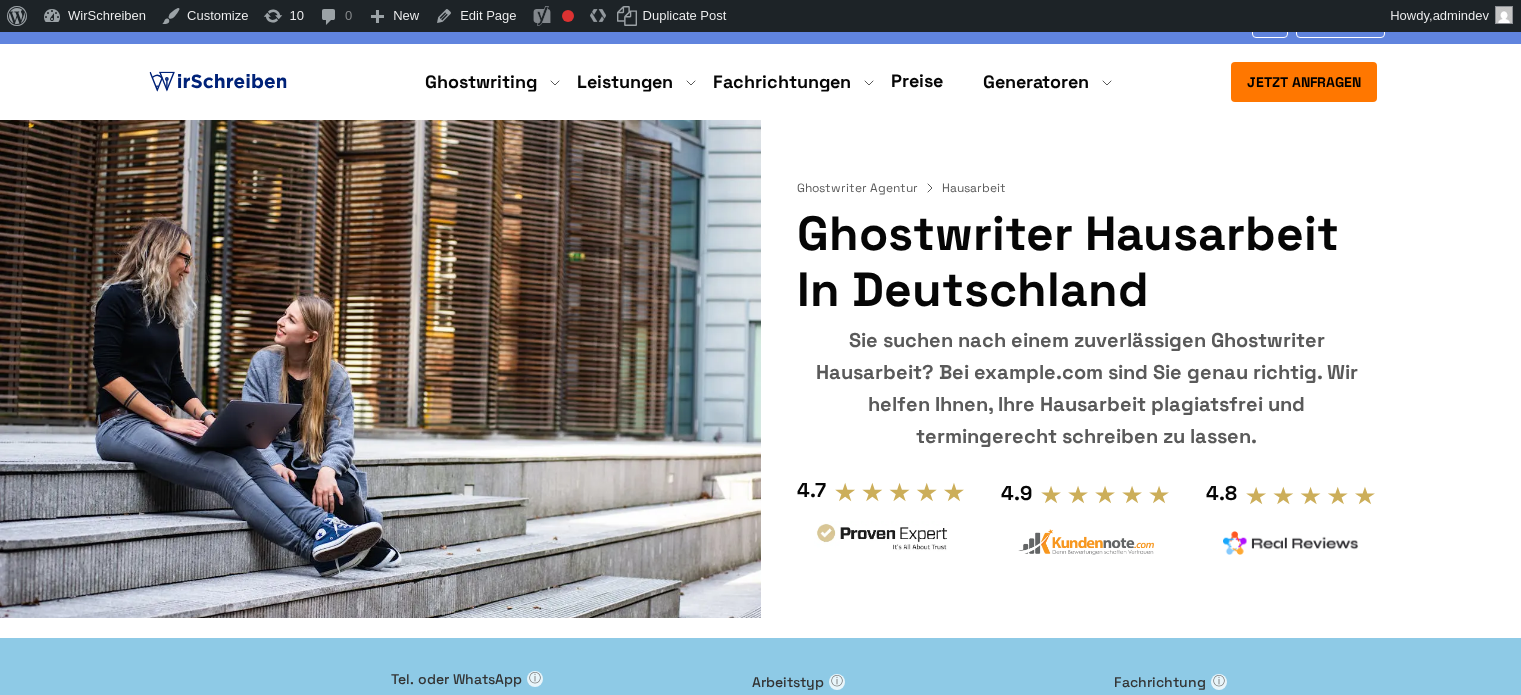 scroll, scrollTop: 0, scrollLeft: 0, axis: both 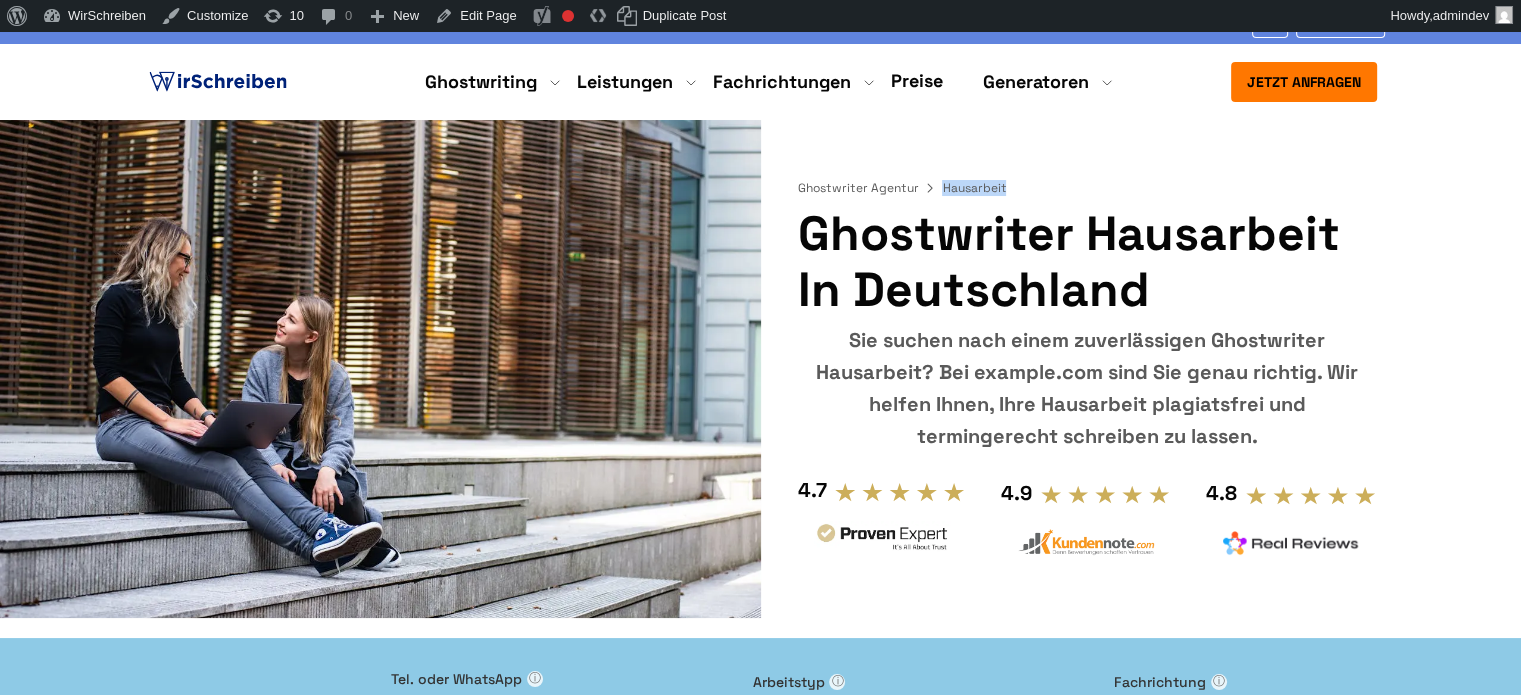 copy on "Hausarbeit" 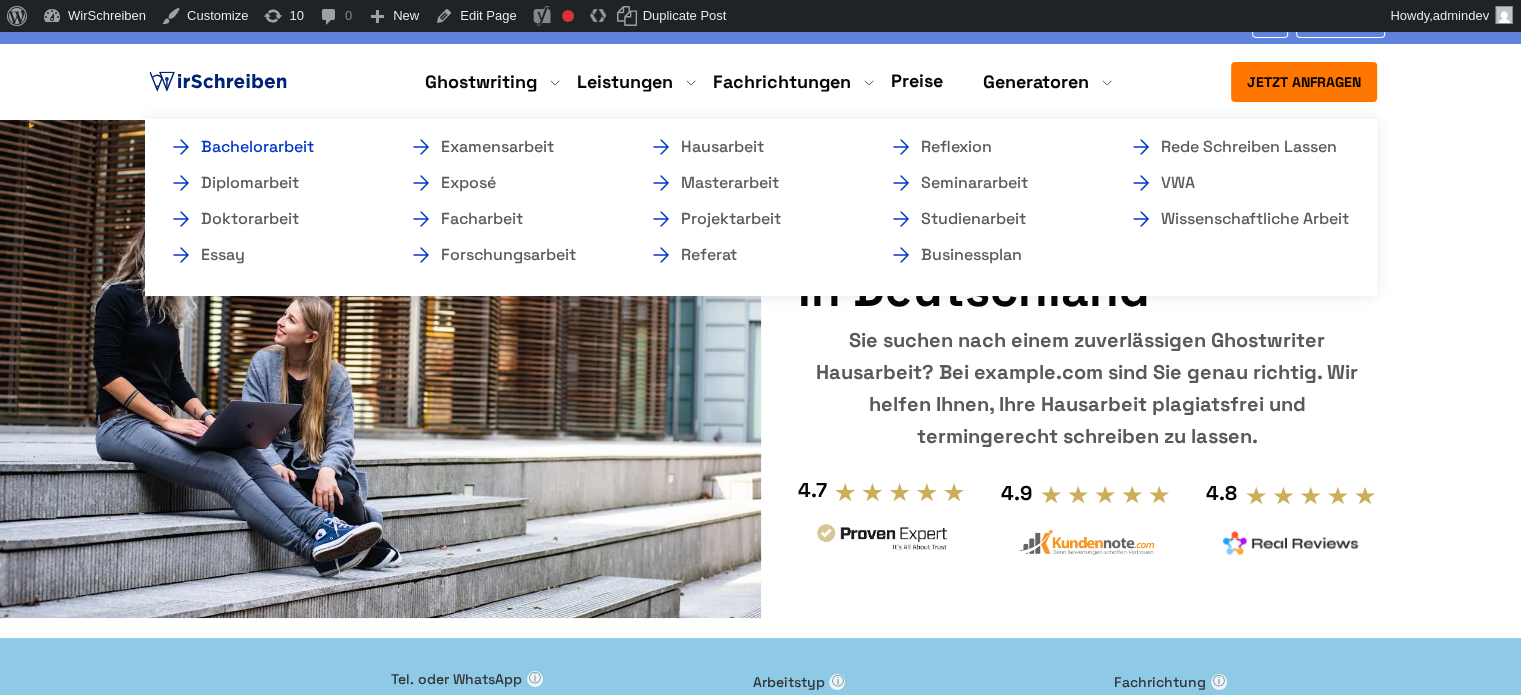 click on "Bachelorarbeit" at bounding box center [269, 147] 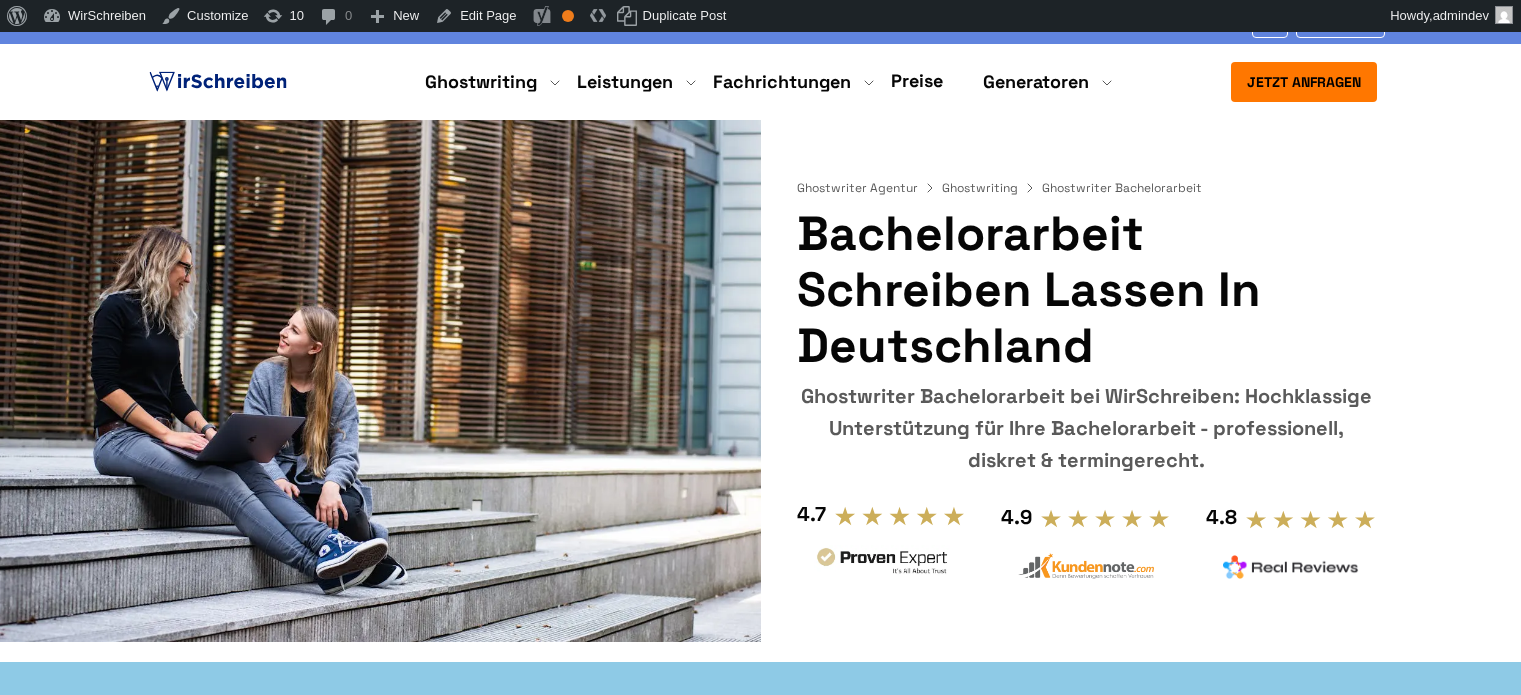 scroll, scrollTop: 0, scrollLeft: 0, axis: both 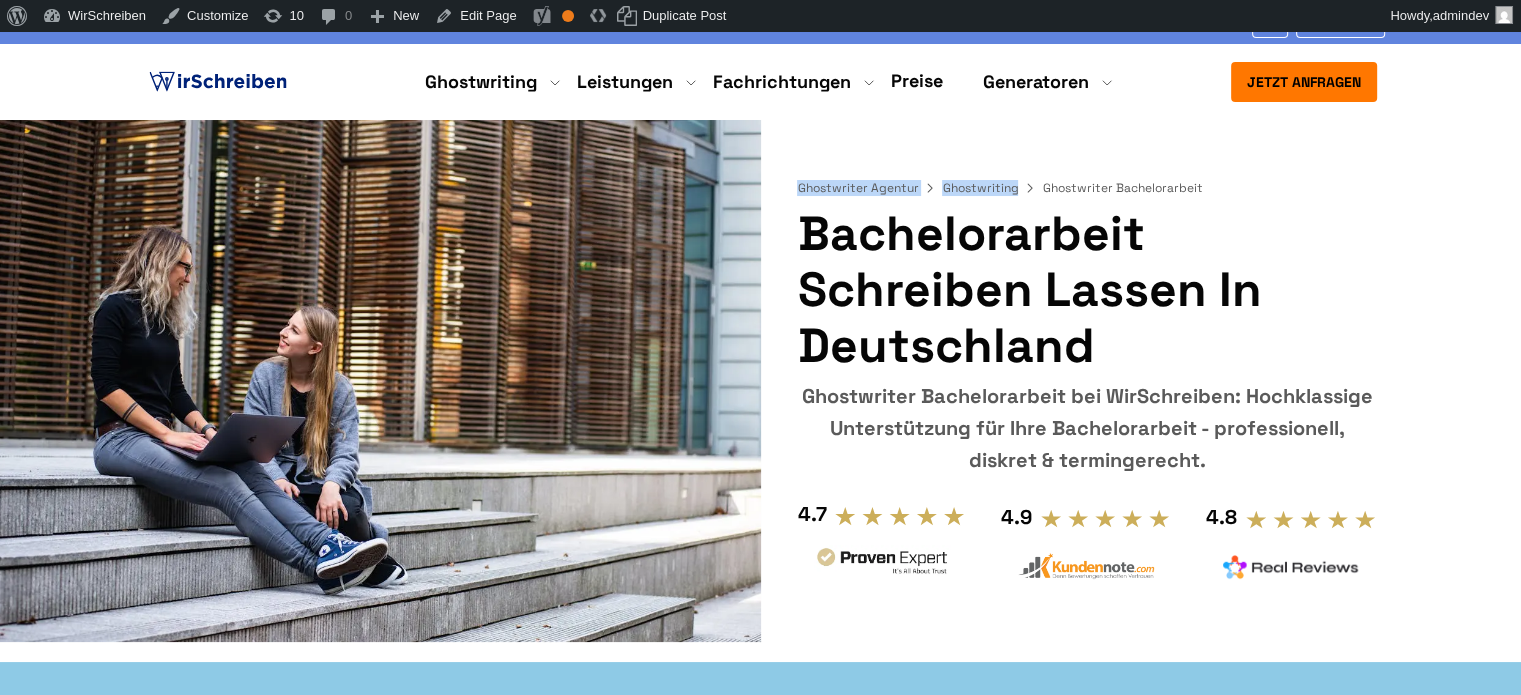 copy on "Ghostwriter Agentur
Ghostwriting" 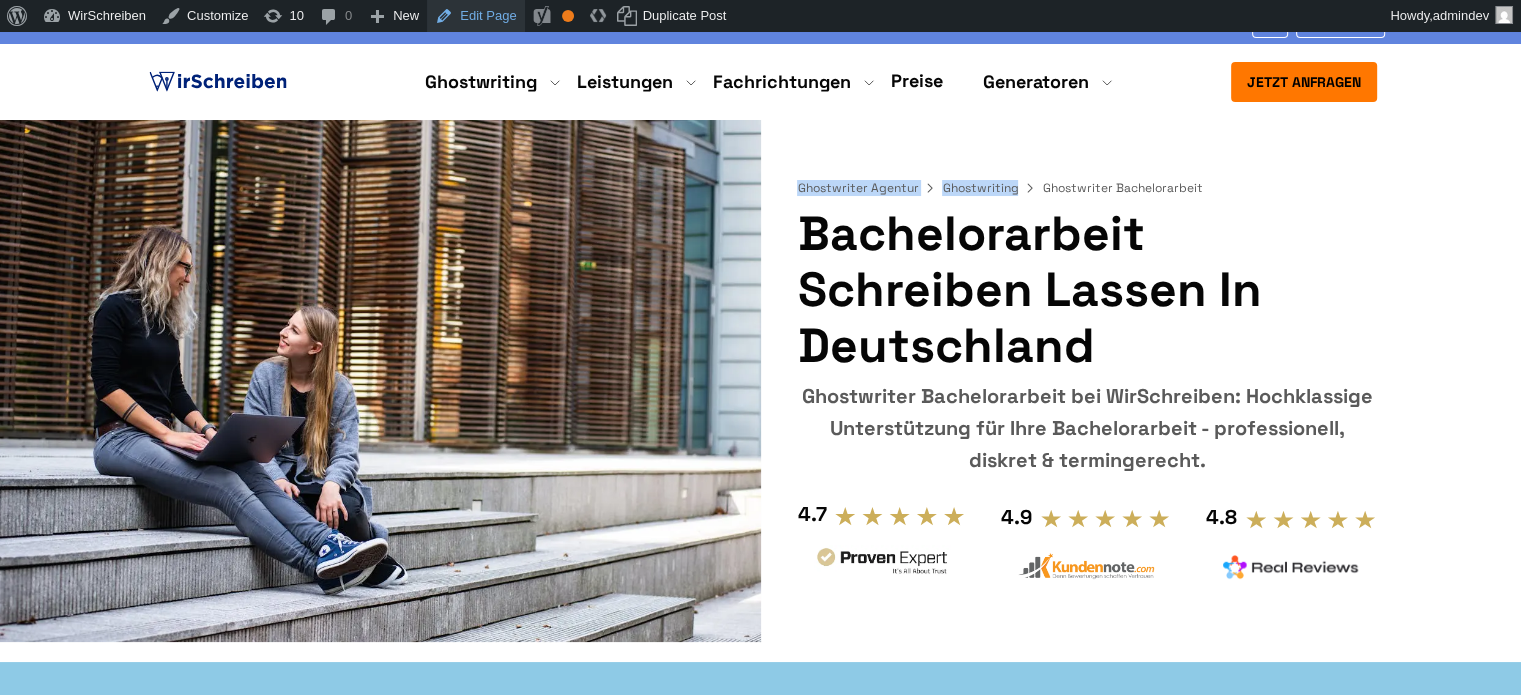 click on "Edit Page" at bounding box center (475, 16) 